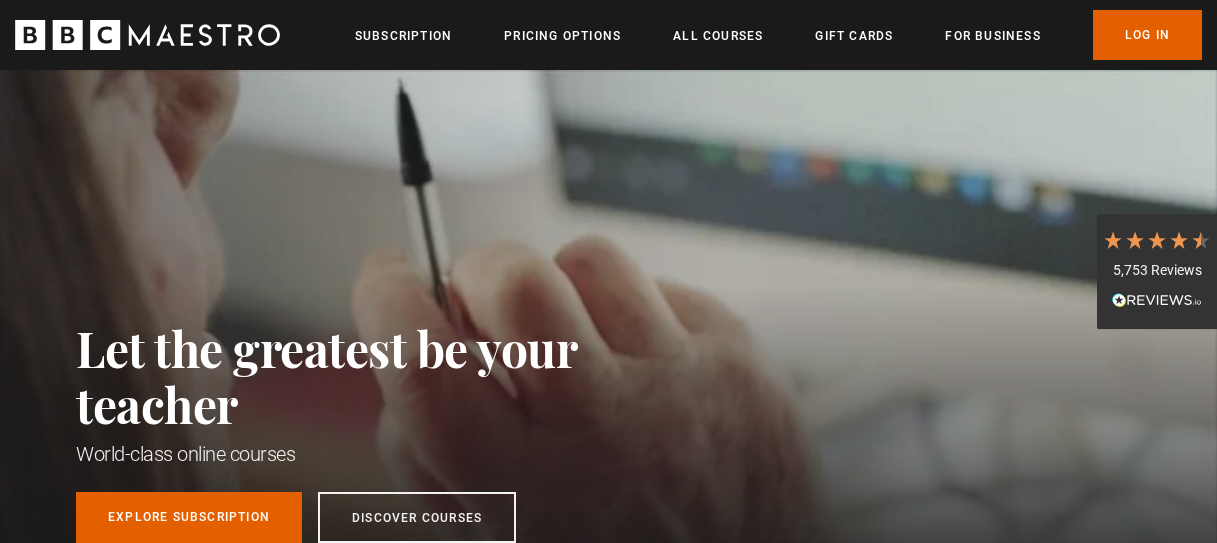 scroll, scrollTop: 0, scrollLeft: 0, axis: both 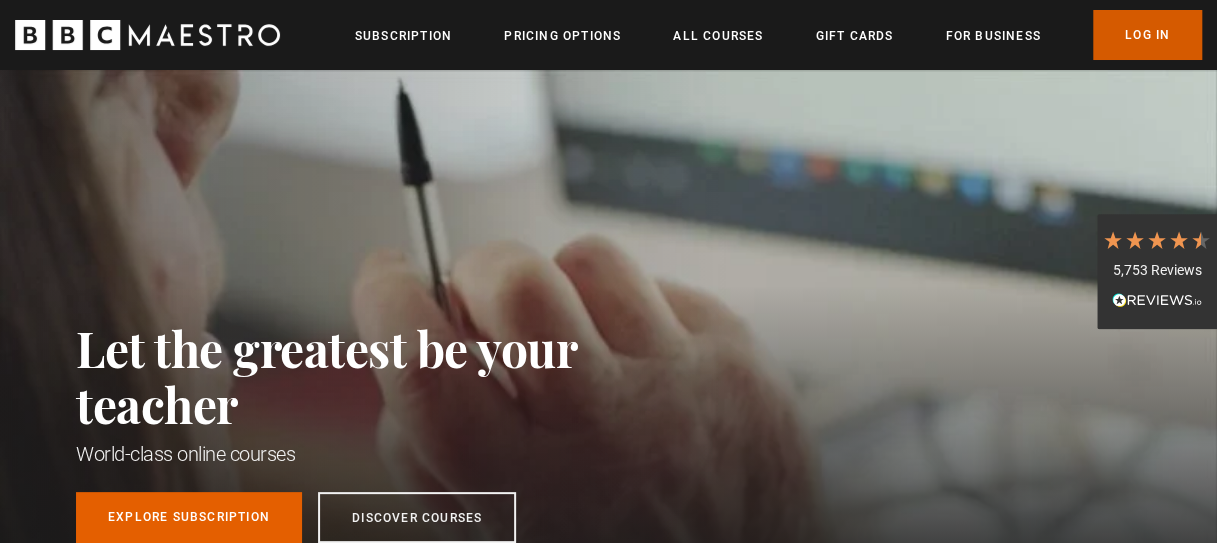 click on "Log In" at bounding box center (1147, 35) 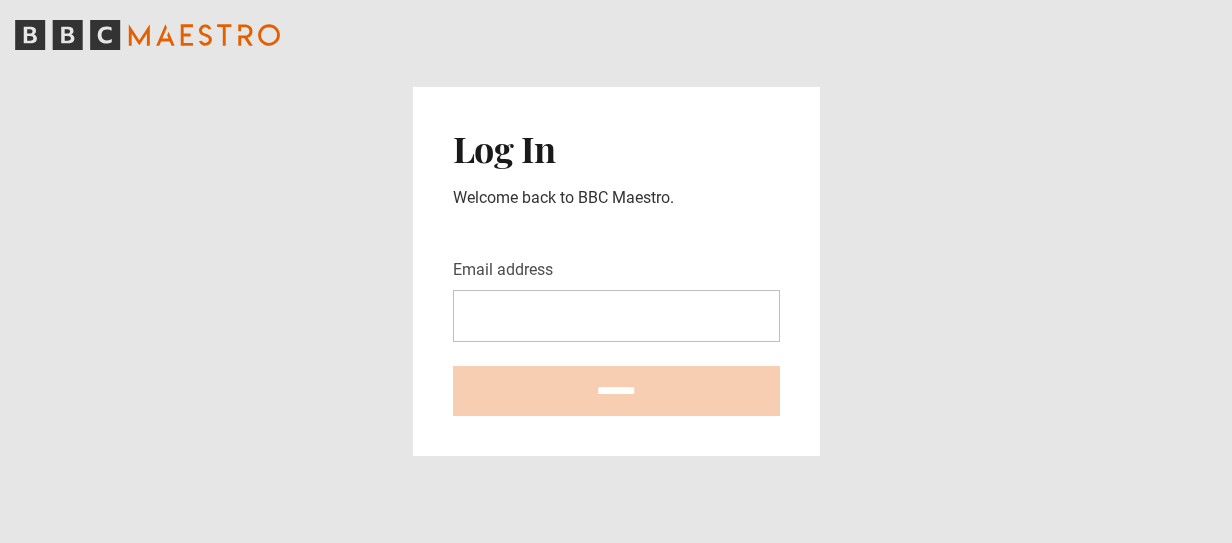 scroll, scrollTop: 0, scrollLeft: 0, axis: both 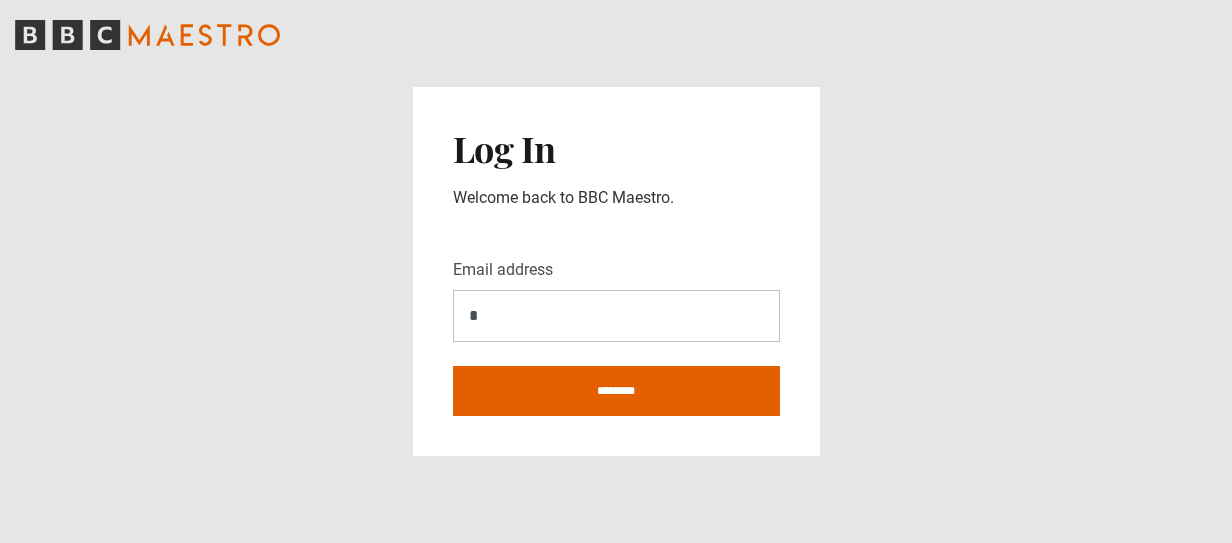 click on "Log In
Welcome back to BBC Maestro.
Email address
*
********" at bounding box center [616, 271] 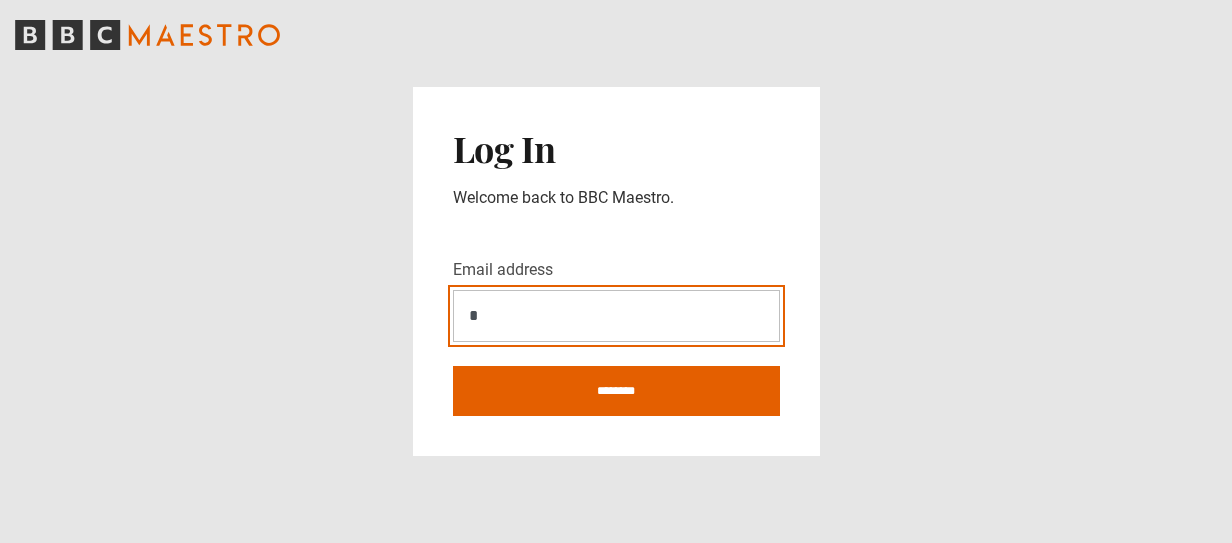 click on "*" at bounding box center [616, 316] 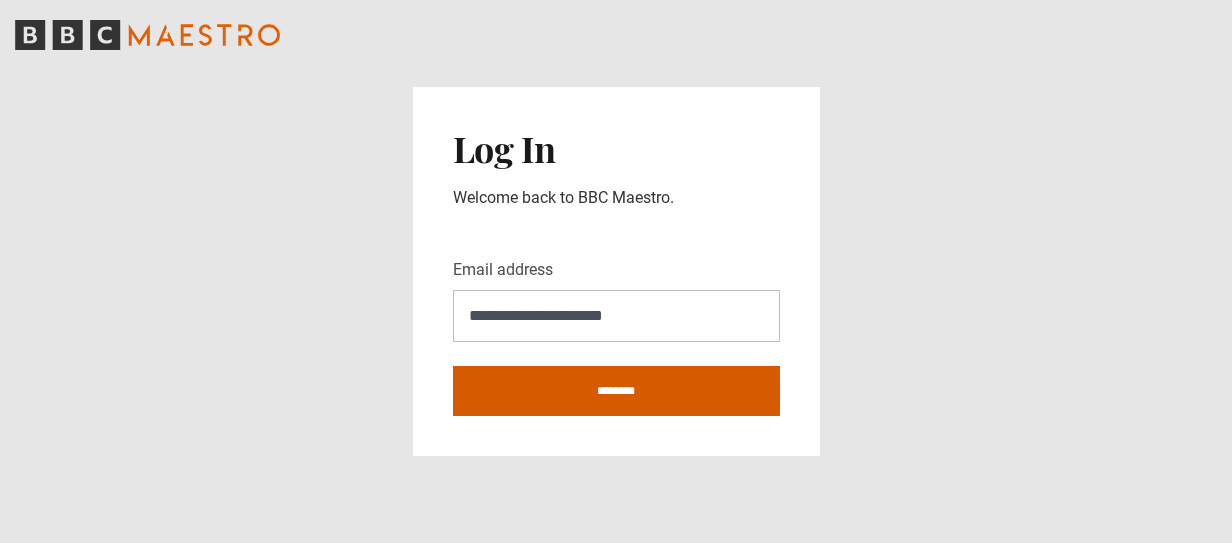 drag, startPoint x: 602, startPoint y: 399, endPoint x: 573, endPoint y: 399, distance: 29 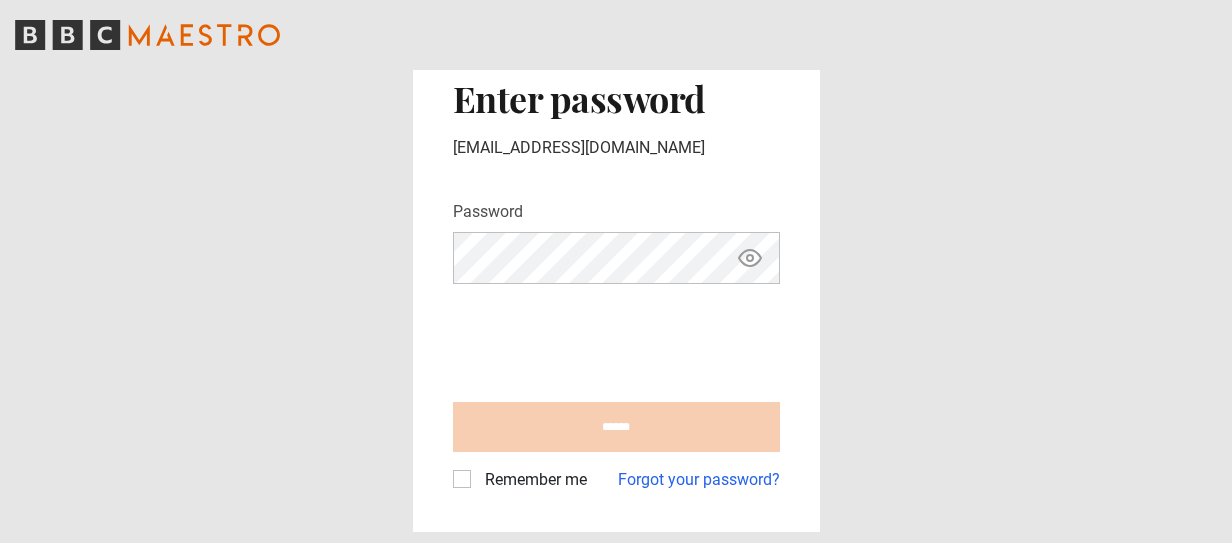 scroll, scrollTop: 0, scrollLeft: 0, axis: both 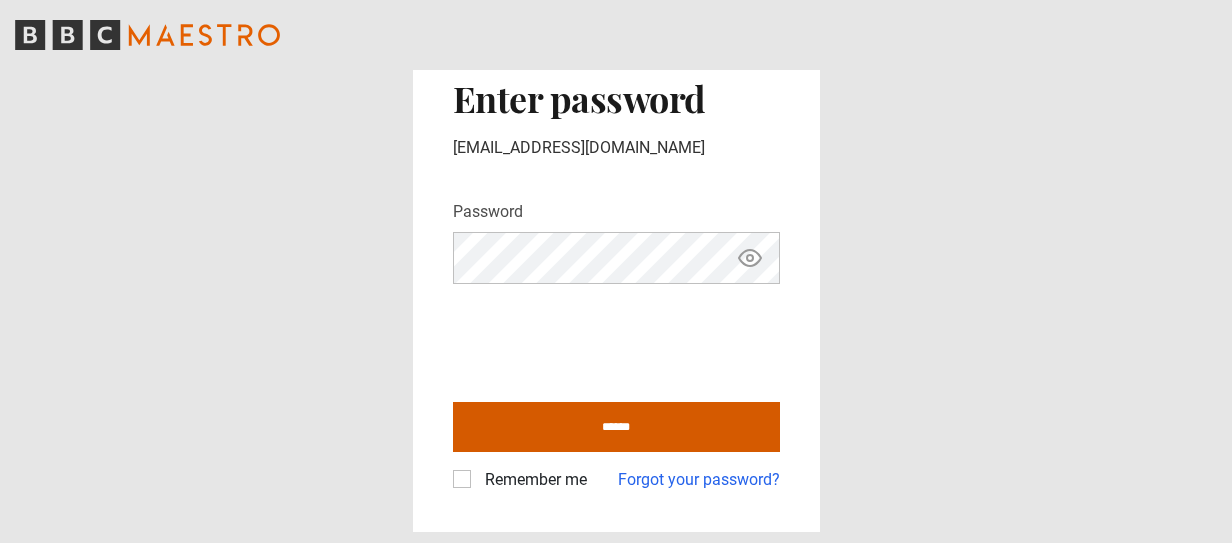 click on "******" at bounding box center [616, 427] 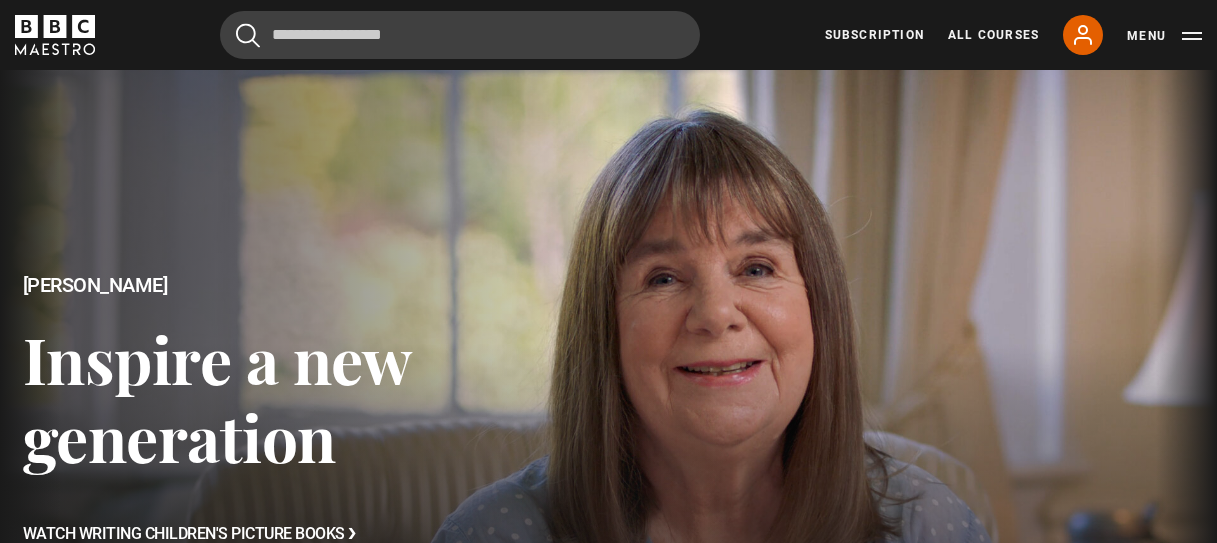 scroll, scrollTop: 0, scrollLeft: 0, axis: both 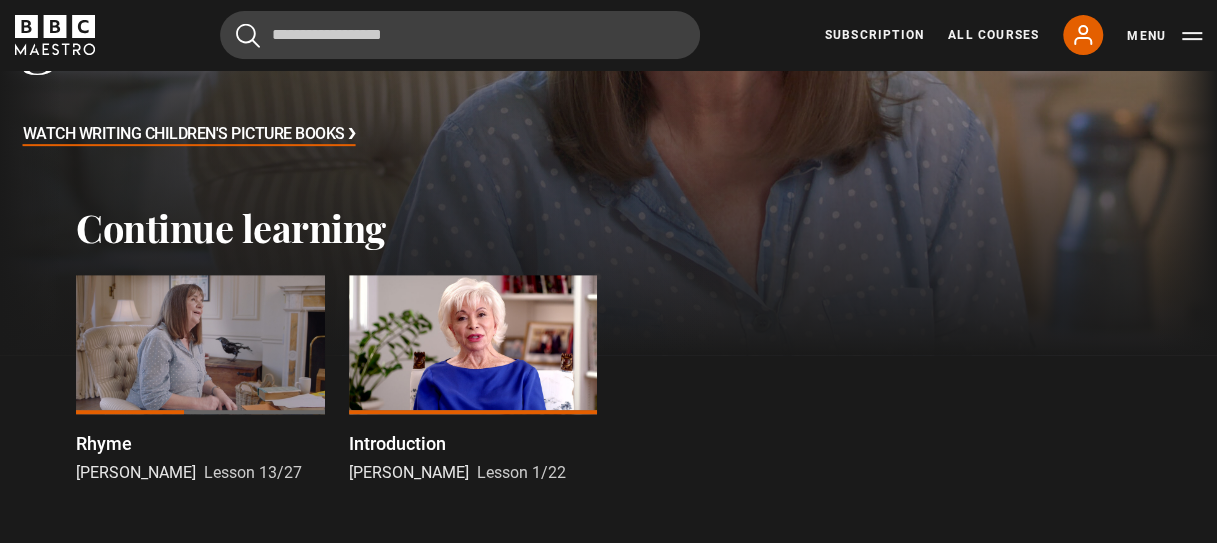 click at bounding box center (200, 345) 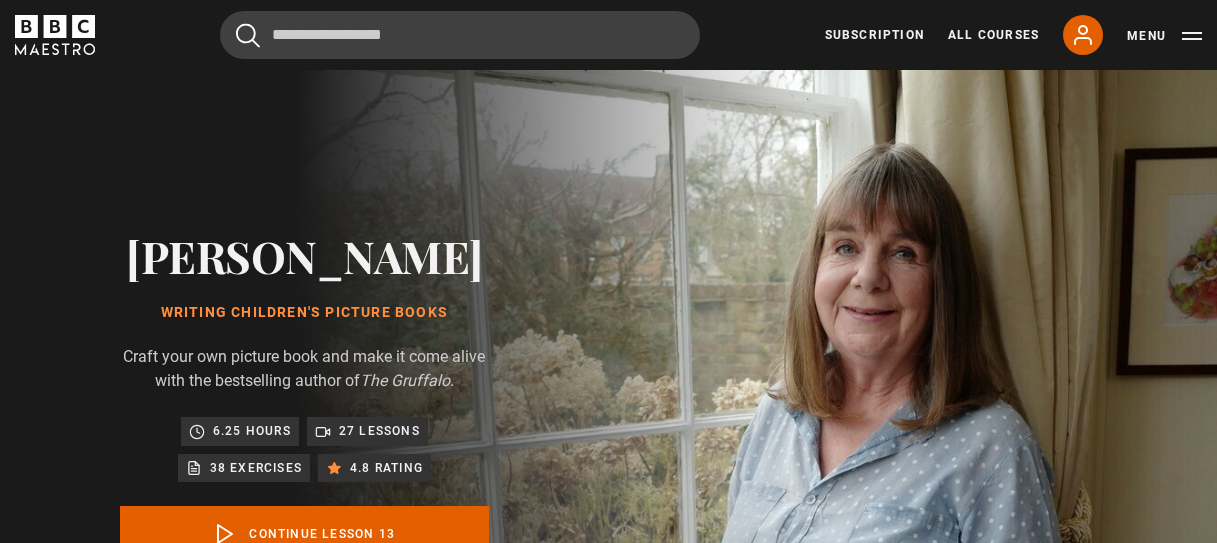 scroll, scrollTop: 803, scrollLeft: 0, axis: vertical 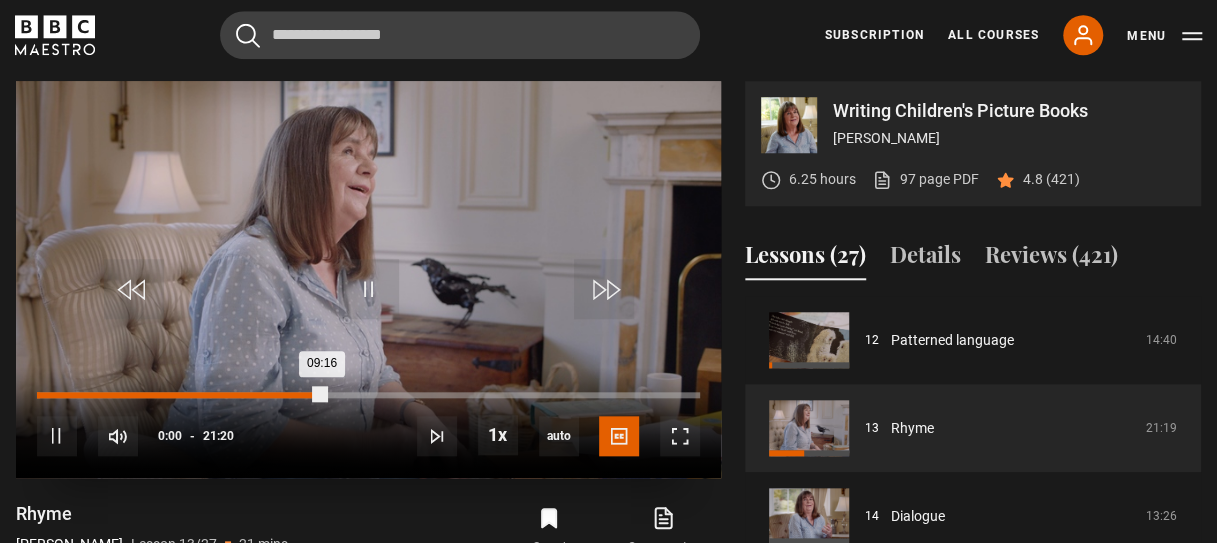 drag, startPoint x: 0, startPoint y: 0, endPoint x: 326, endPoint y: 404, distance: 519.12616 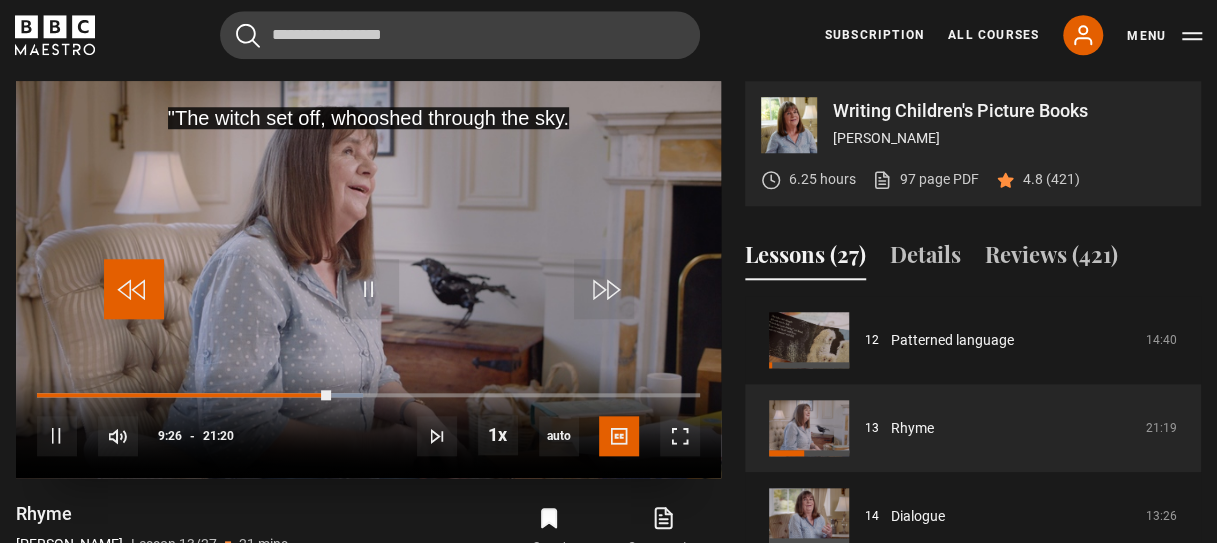 click at bounding box center [134, 289] 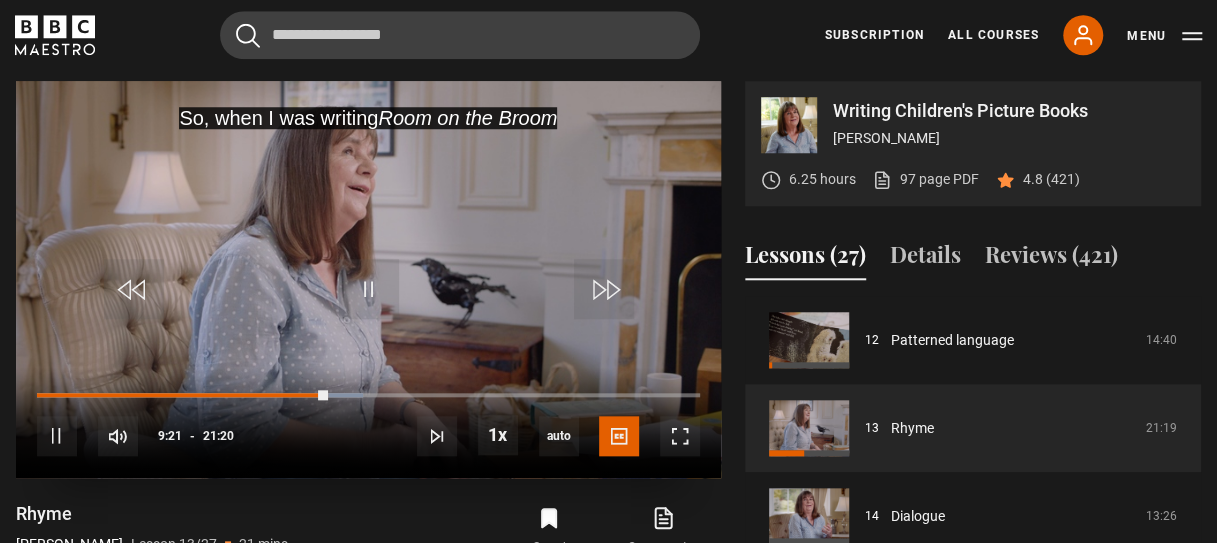 drag, startPoint x: 142, startPoint y: 303, endPoint x: 517, endPoint y: 333, distance: 376.1981 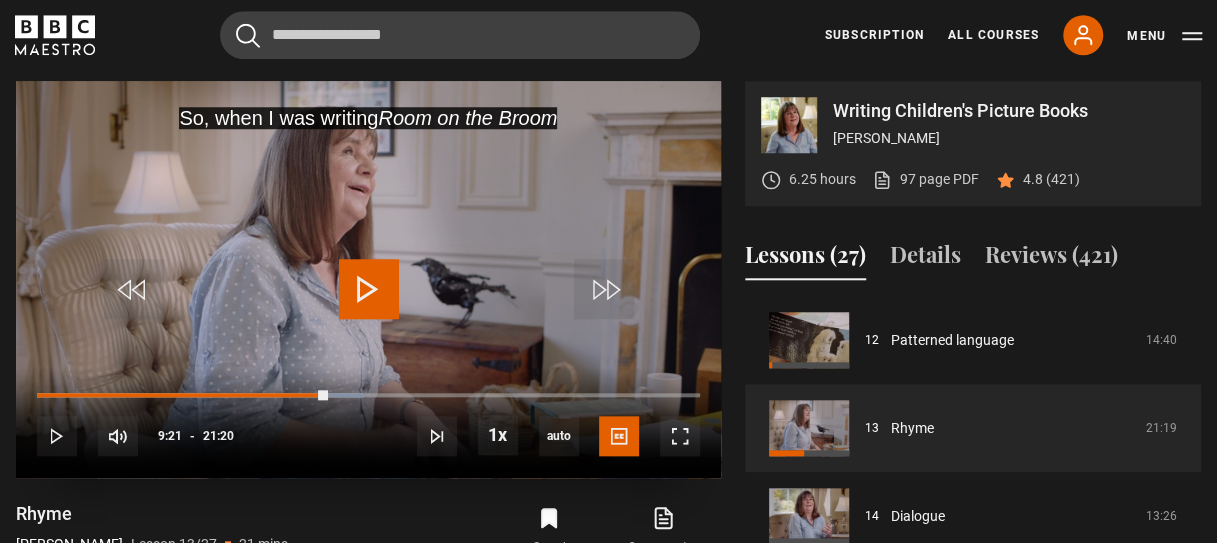 click at bounding box center [368, 279] 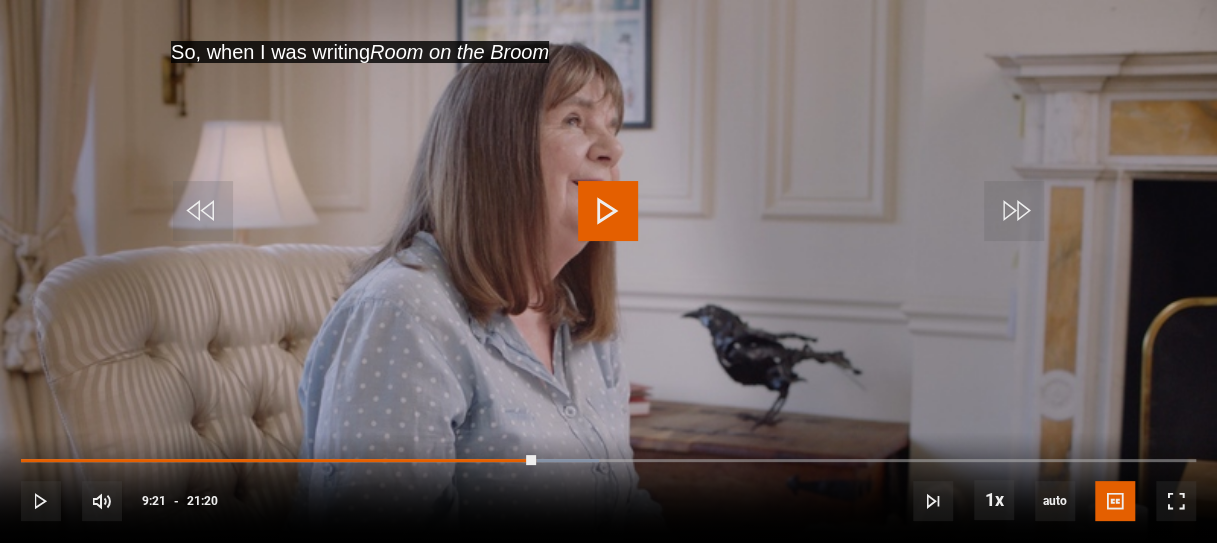 click at bounding box center [608, 271] 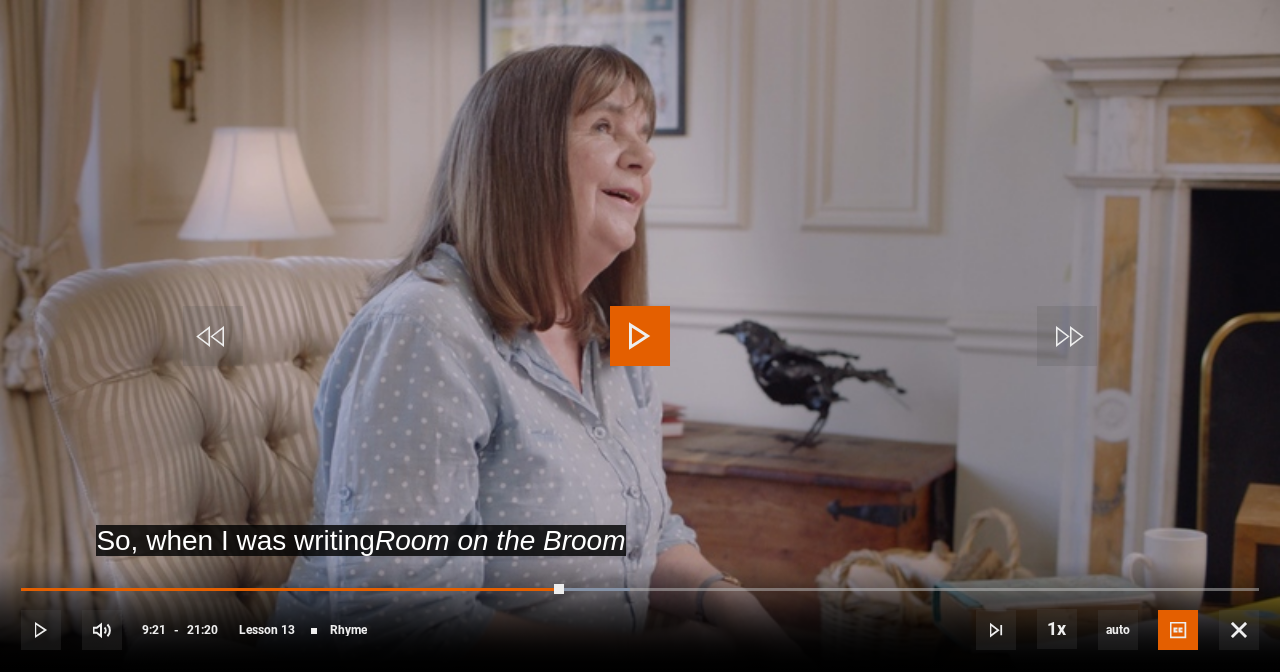 drag, startPoint x: 283, startPoint y: 422, endPoint x: 247, endPoint y: 389, distance: 48.83646 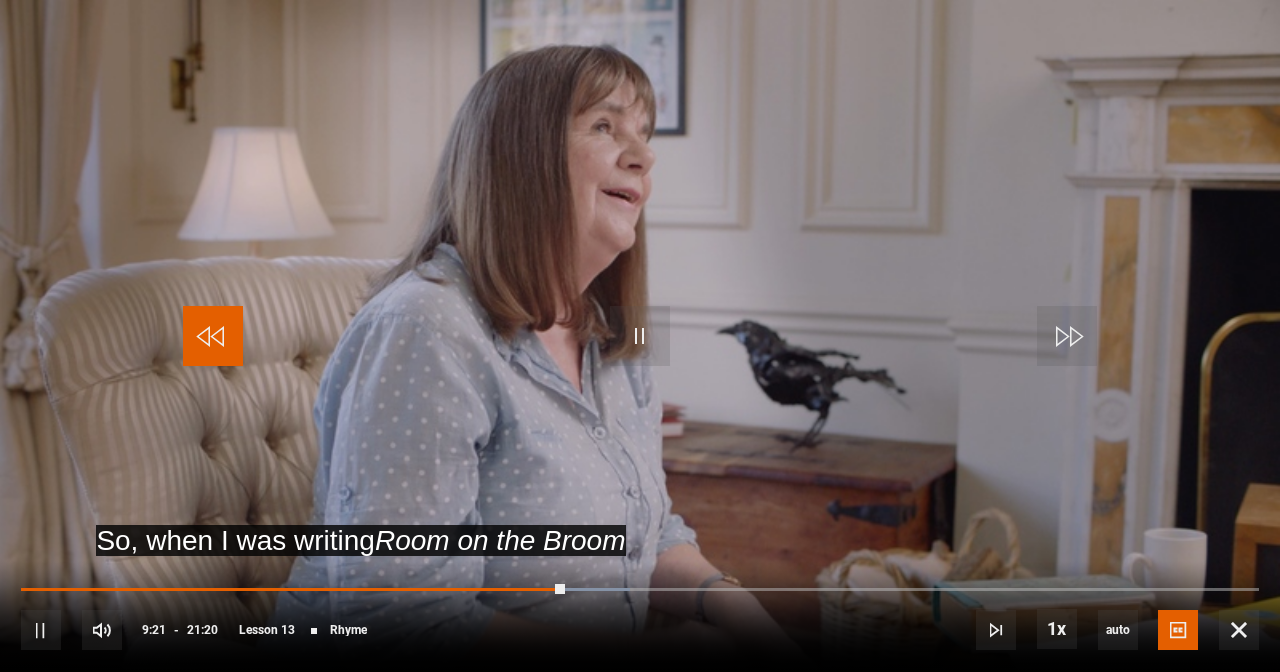 click at bounding box center (213, 336) 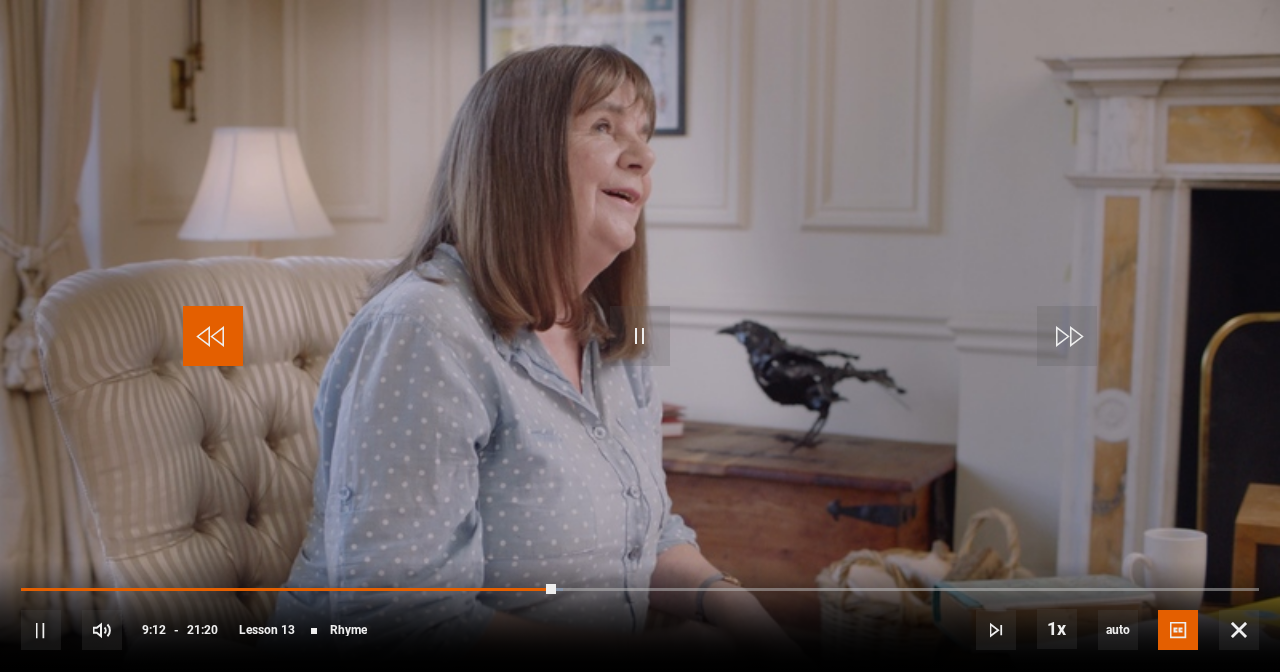 click at bounding box center [213, 336] 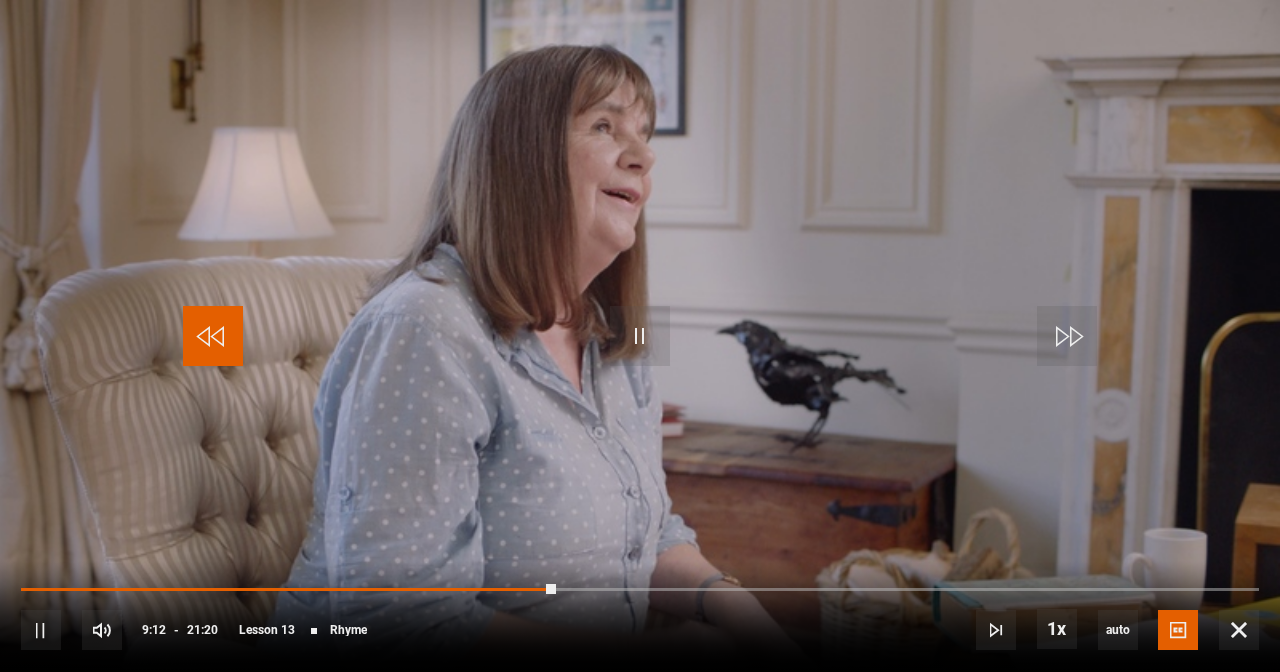 click at bounding box center [213, 336] 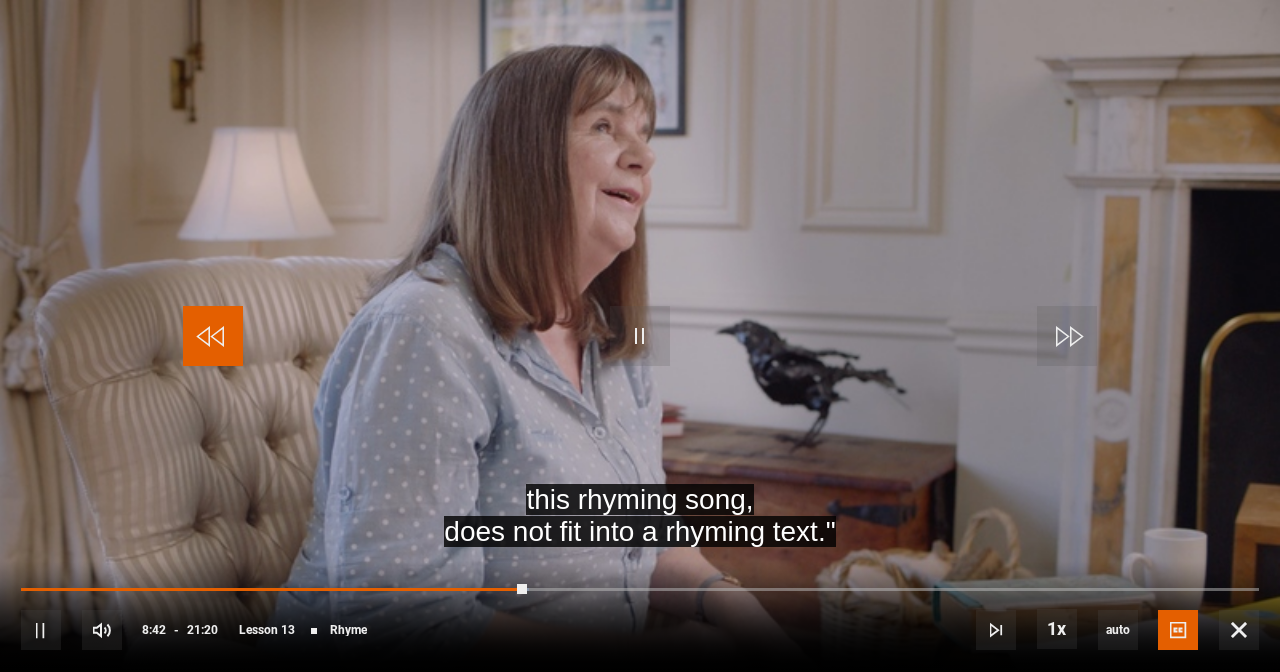 click at bounding box center [213, 336] 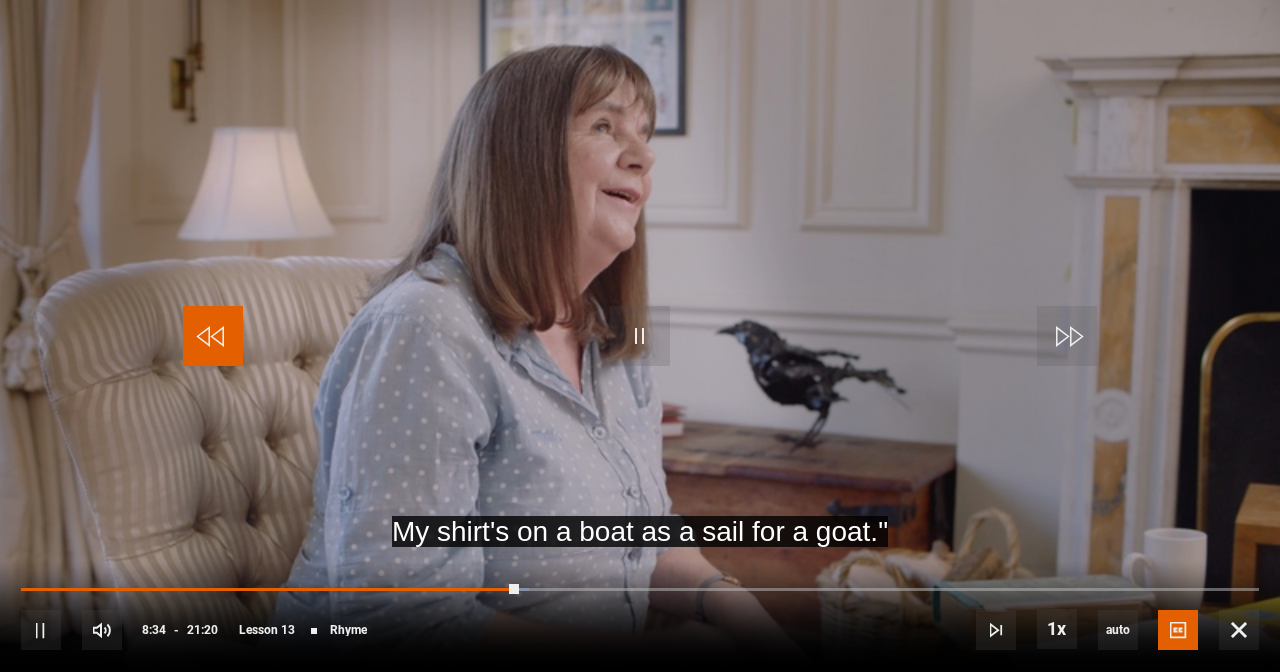 click at bounding box center [213, 336] 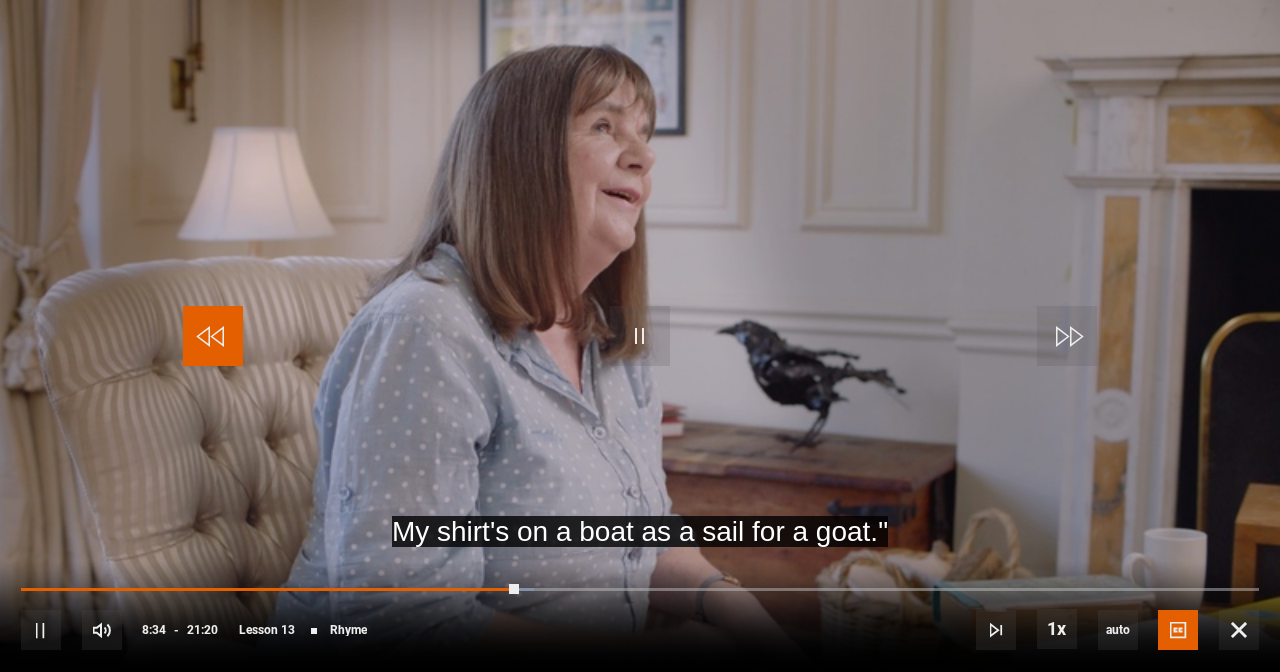 click at bounding box center (213, 336) 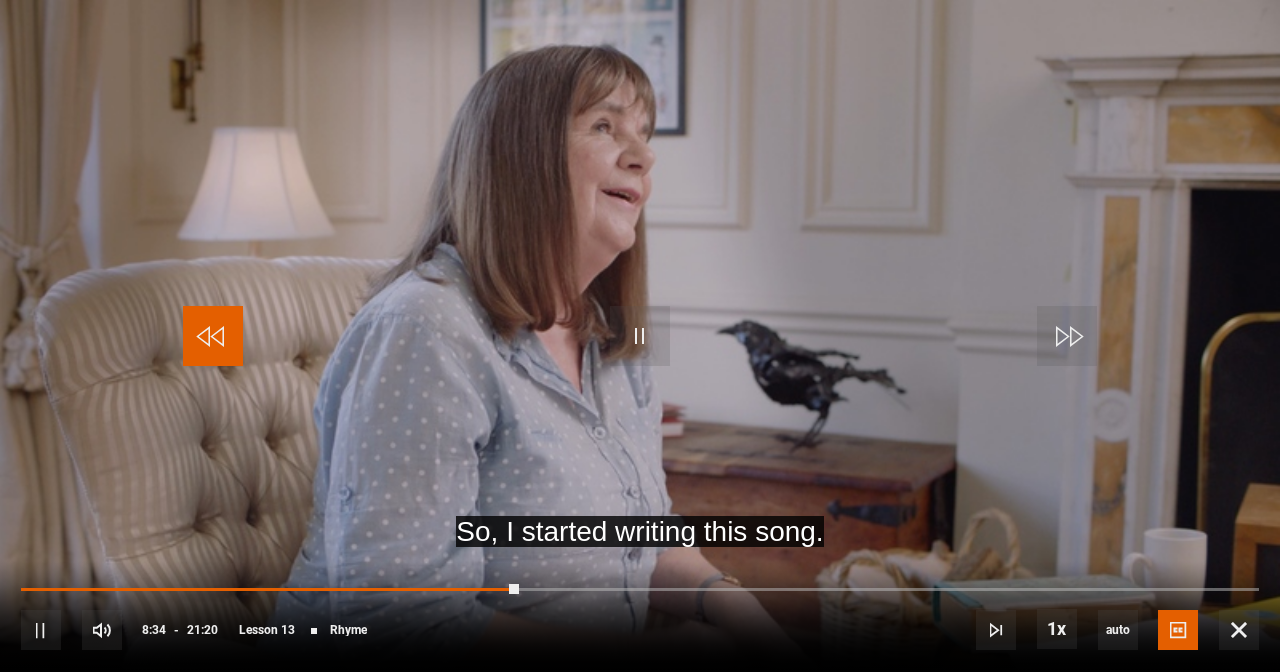 click at bounding box center (213, 336) 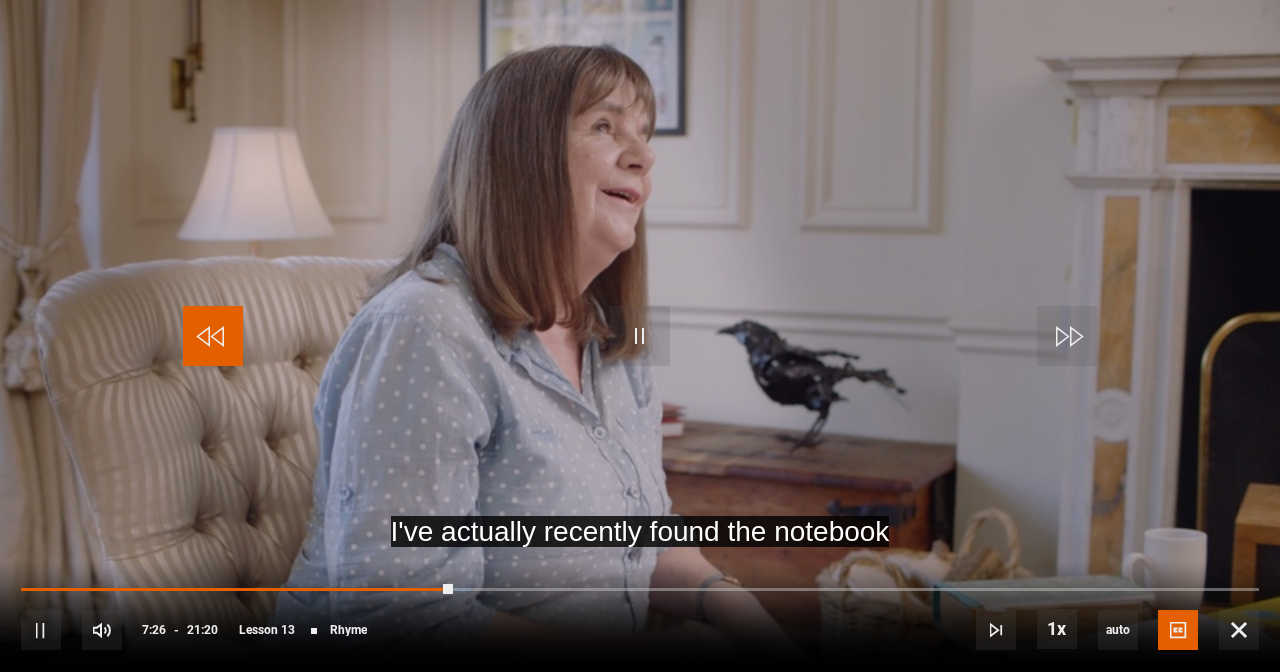click at bounding box center [213, 336] 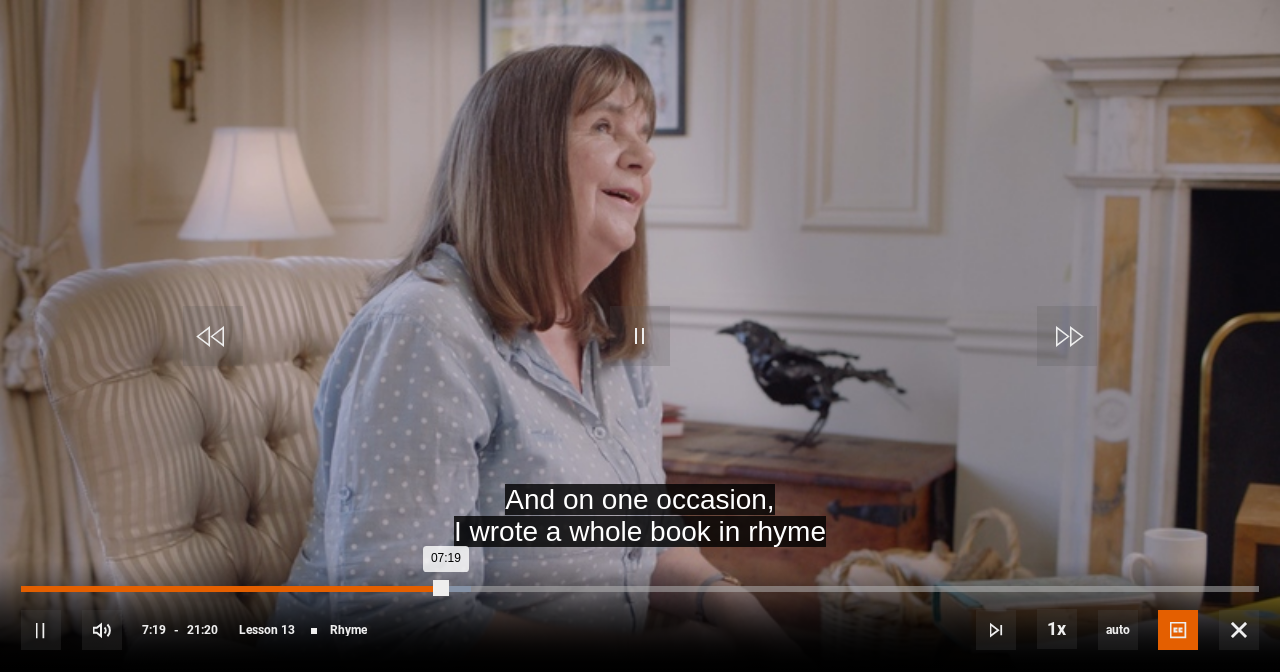 click on "07:19" at bounding box center (233, 589) 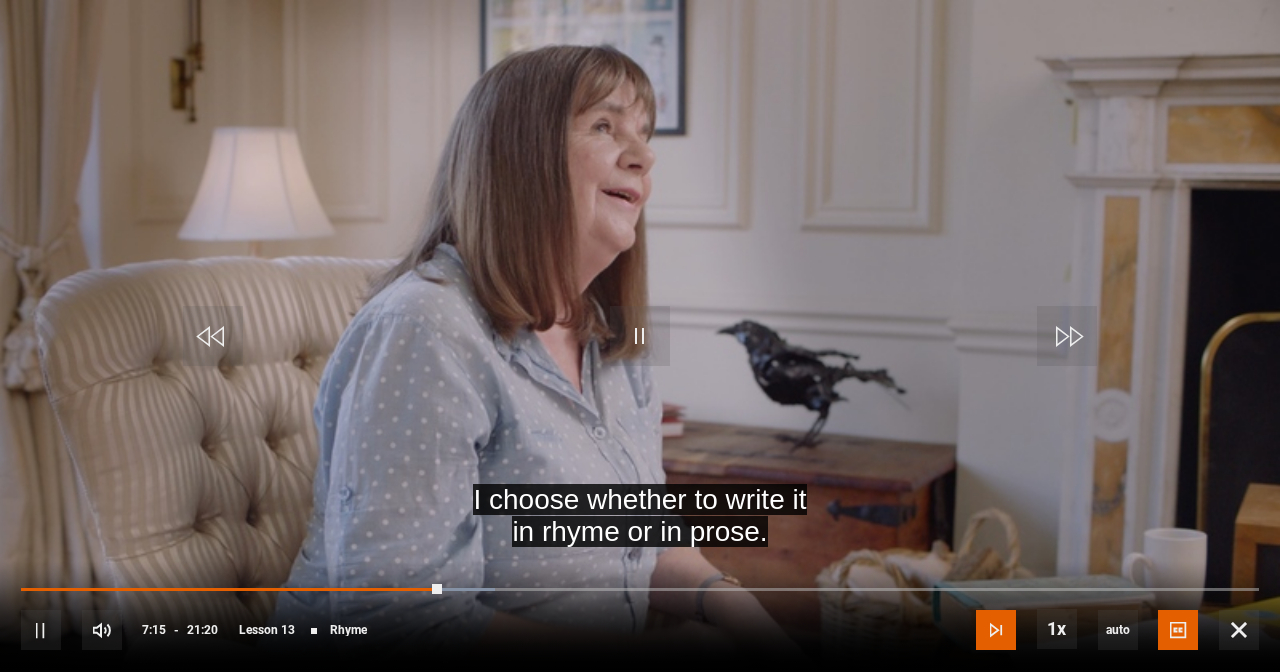 drag, startPoint x: 993, startPoint y: 634, endPoint x: 1004, endPoint y: 634, distance: 11 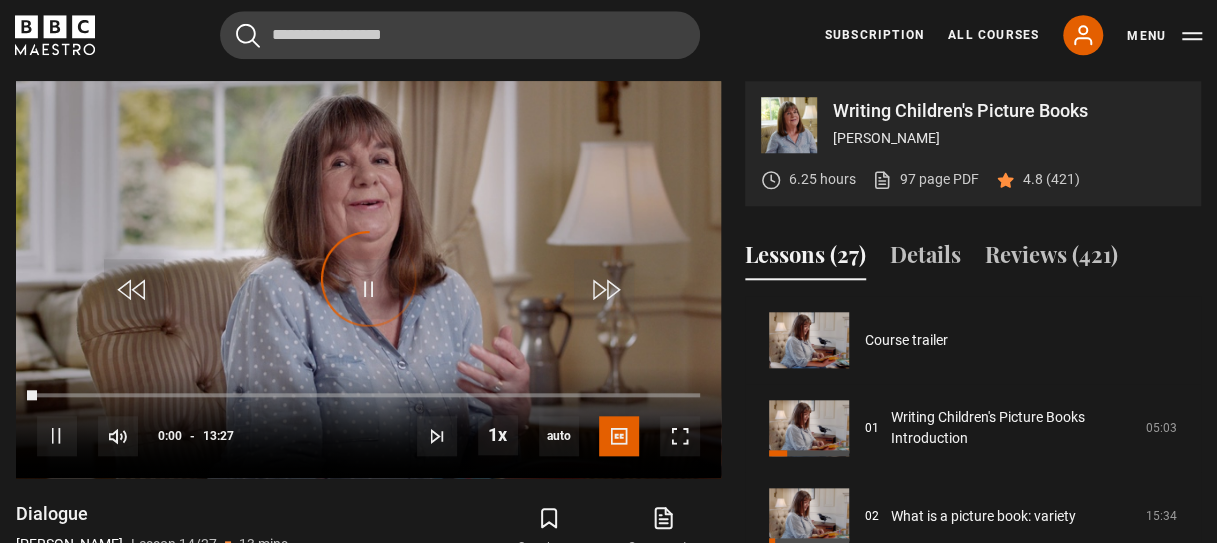 scroll, scrollTop: 1144, scrollLeft: 0, axis: vertical 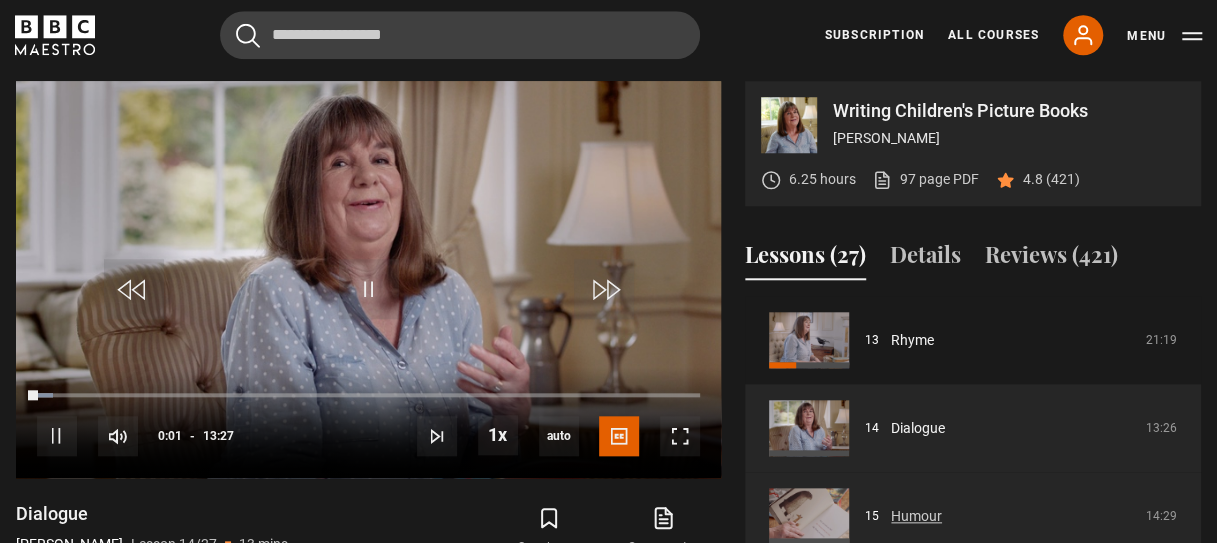 drag, startPoint x: 1111, startPoint y: 618, endPoint x: 1107, endPoint y: 541, distance: 77.10383 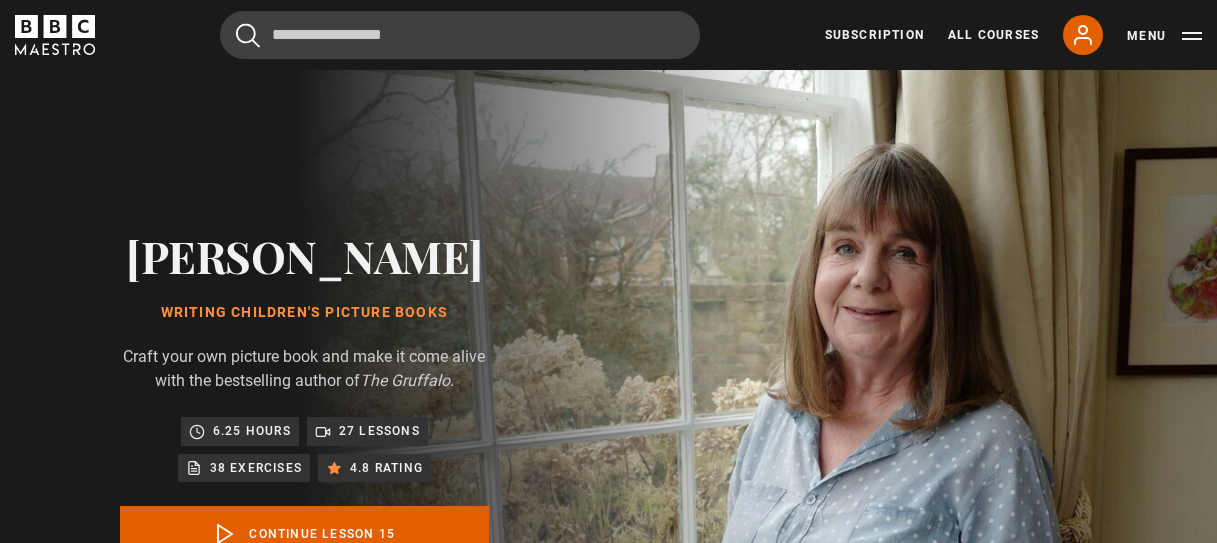 scroll, scrollTop: 803, scrollLeft: 0, axis: vertical 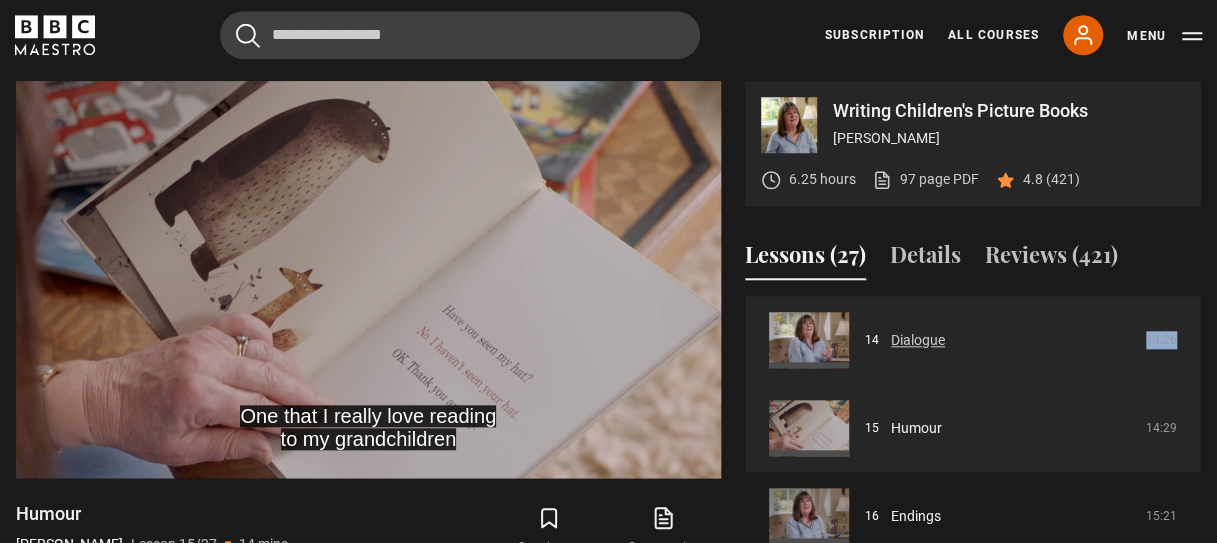 drag, startPoint x: 738, startPoint y: 424, endPoint x: 1059, endPoint y: 361, distance: 327.12384 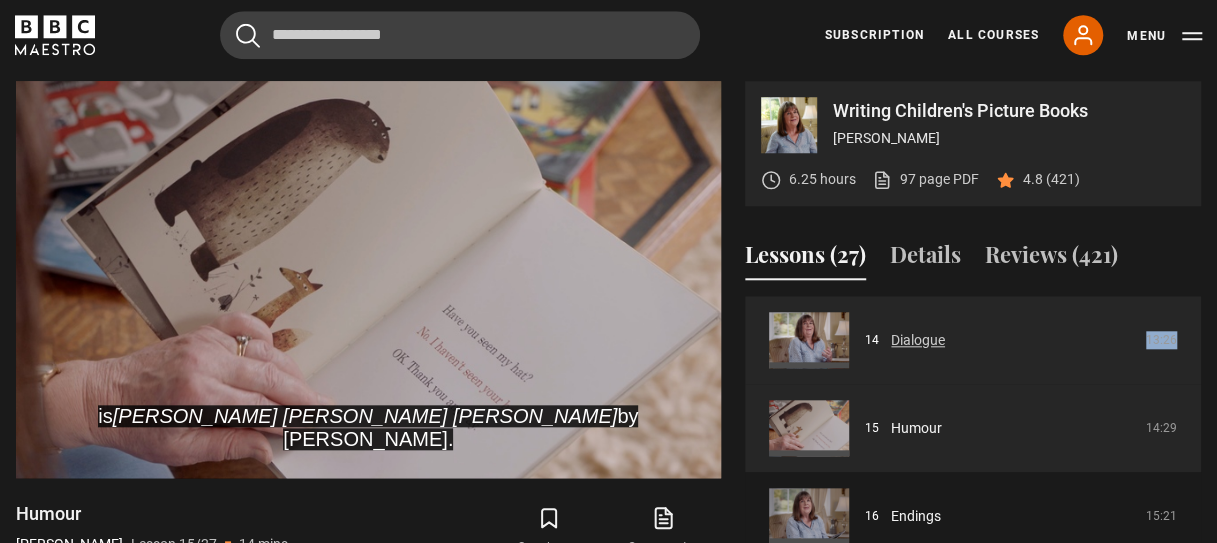 drag, startPoint x: 1059, startPoint y: 361, endPoint x: 1094, endPoint y: 365, distance: 35.22783 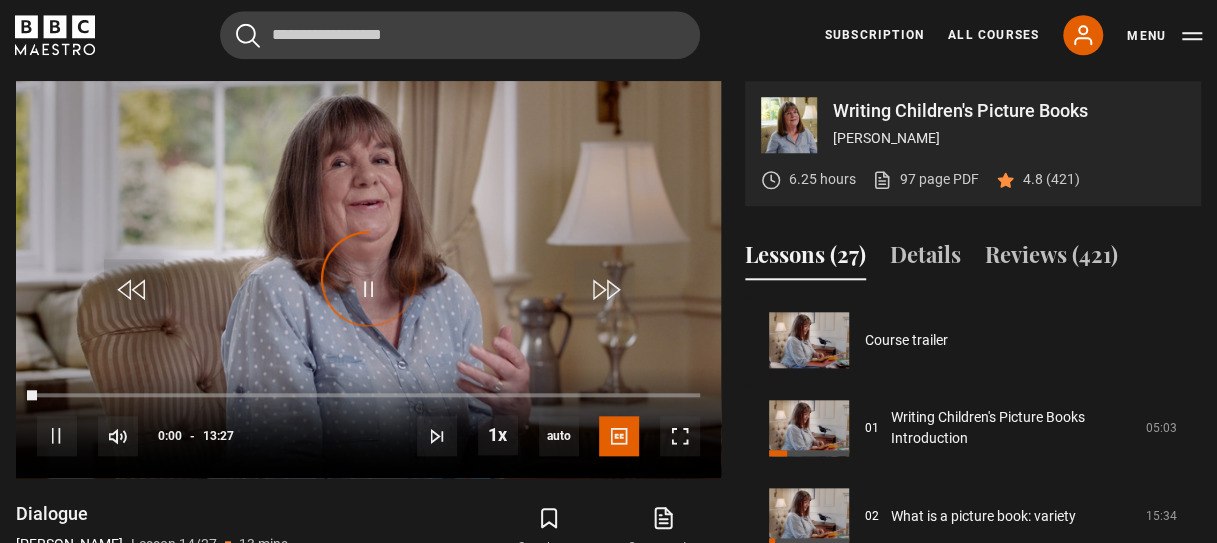 scroll, scrollTop: 803, scrollLeft: 0, axis: vertical 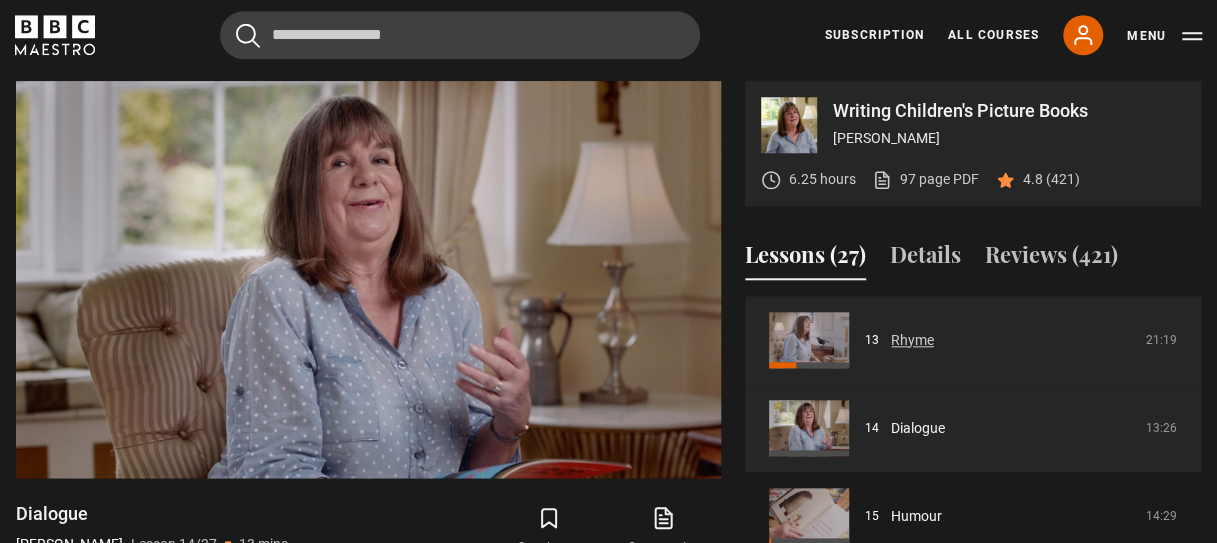 drag, startPoint x: 0, startPoint y: 0, endPoint x: 1108, endPoint y: 322, distance: 1153.8406 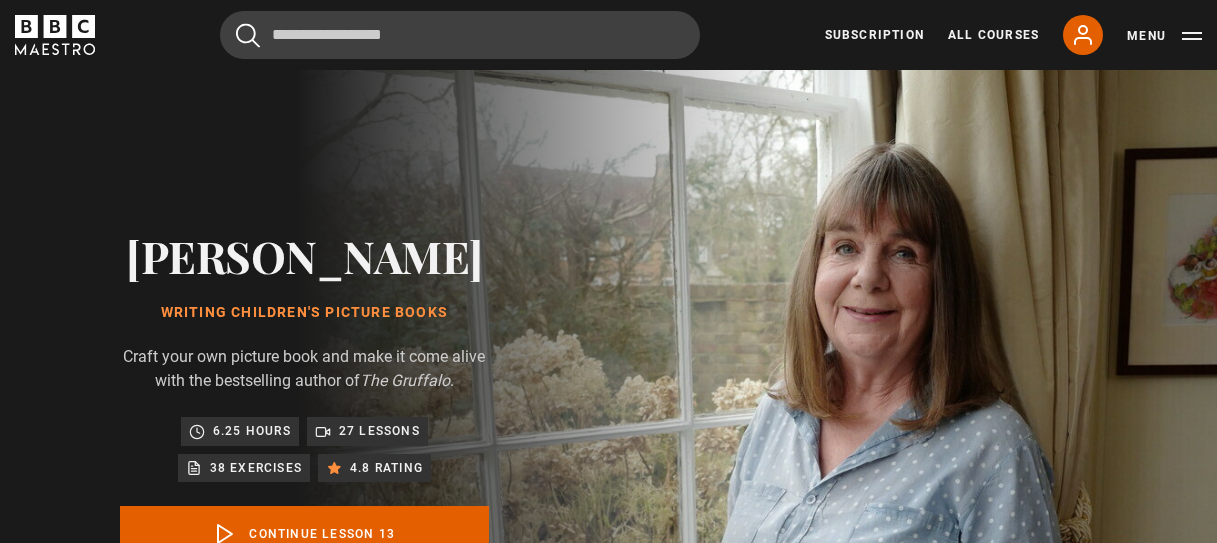scroll, scrollTop: 803, scrollLeft: 0, axis: vertical 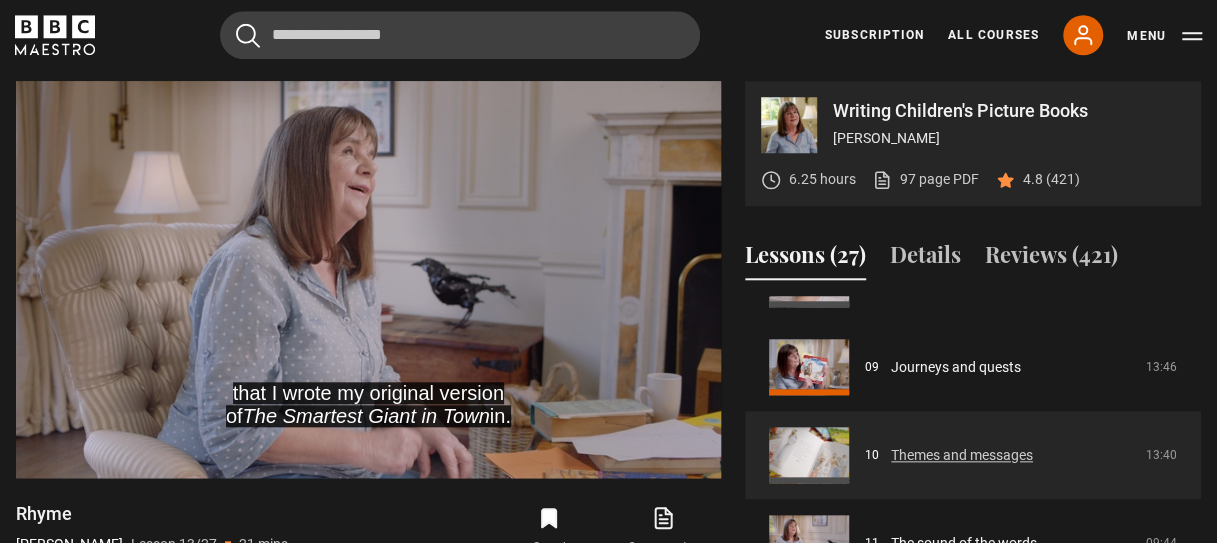 drag, startPoint x: 1018, startPoint y: 453, endPoint x: 970, endPoint y: 458, distance: 48.259712 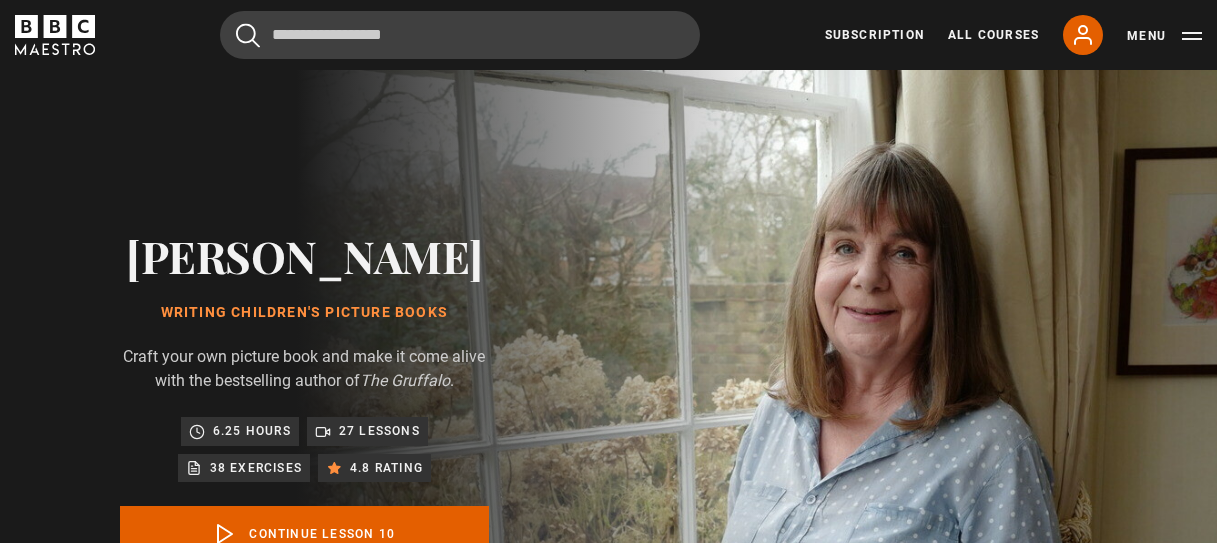 scroll, scrollTop: 803, scrollLeft: 0, axis: vertical 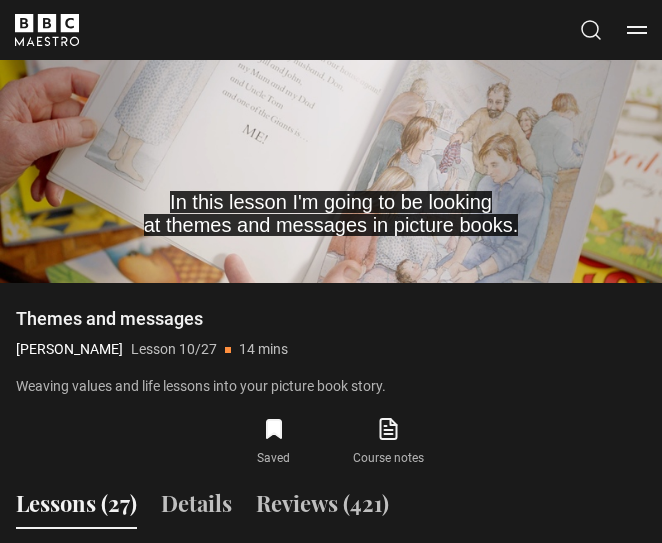 click on "Weaving values and life lessons into your picture book story." at bounding box center [331, 386] 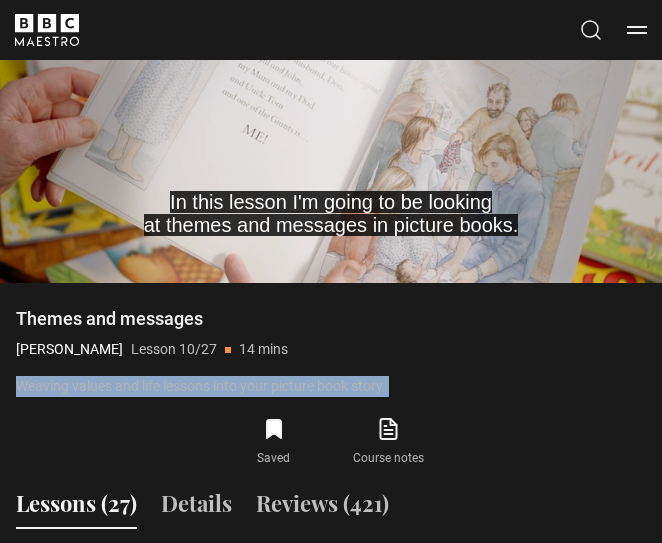 click on "Weaving values and life lessons into your picture book story." at bounding box center (331, 386) 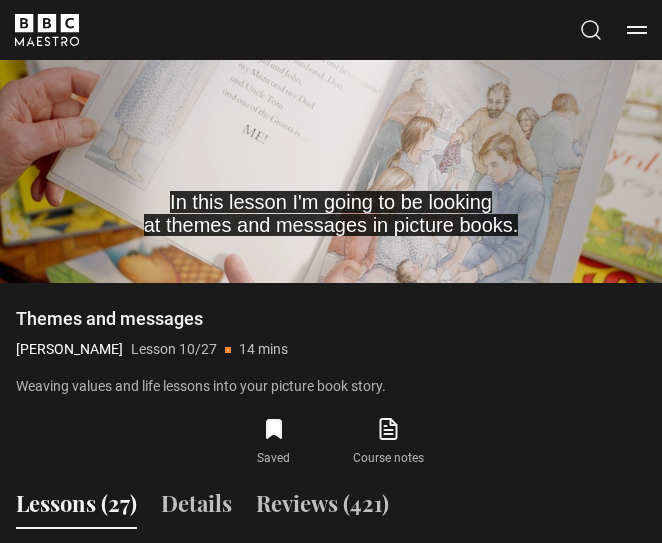 drag, startPoint x: 611, startPoint y: 385, endPoint x: 813, endPoint y: 243, distance: 246.91699 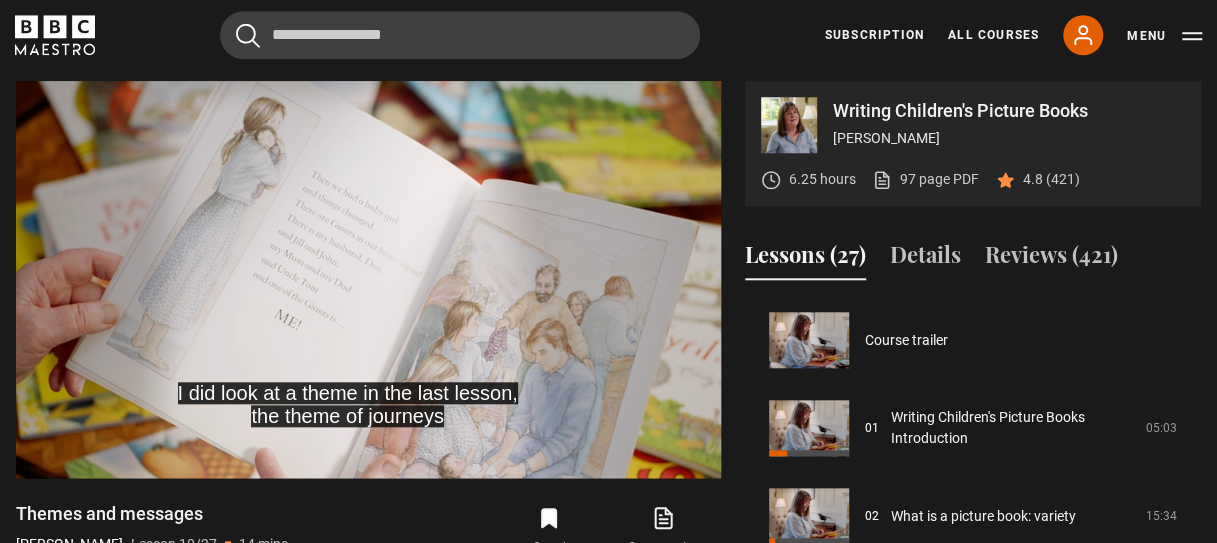 click on "Cancel
Courses
Previous courses
Next courses
[PERSON_NAME] Writing 12  Related Lessons New Ago [PERSON_NAME] Mastering Mixology 22  Related Lessons New [PERSON_NAME] Magical Storytelling 22  Related Lessons New Evy Poumpouras The Art of Influence 24  Related Lessons New [PERSON_NAME] Thriving in Business 24  Related Lessons [PERSON_NAME] Interior Design 20  Related Lessons New [PERSON_NAME] Sing Like the Stars 31  Related Lessons [PERSON_NAME]  Sleep Better 21  Related Lessons [PERSON_NAME] CBE Think Like an Entrepreneur 19  Related Lessons New 21 7" at bounding box center (608, 35) 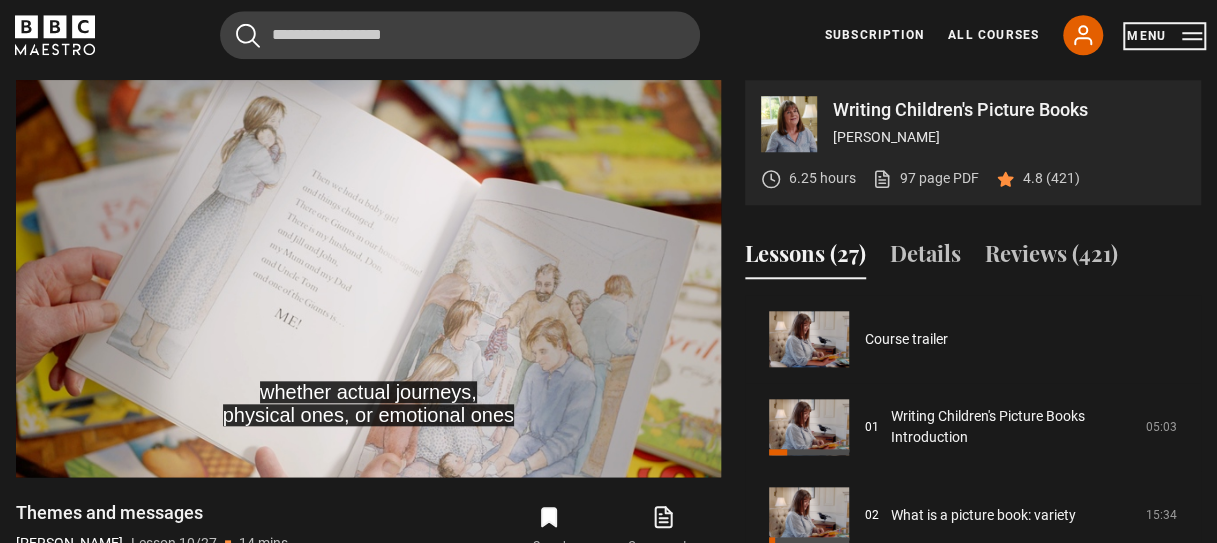 click on "Menu" at bounding box center [1164, 36] 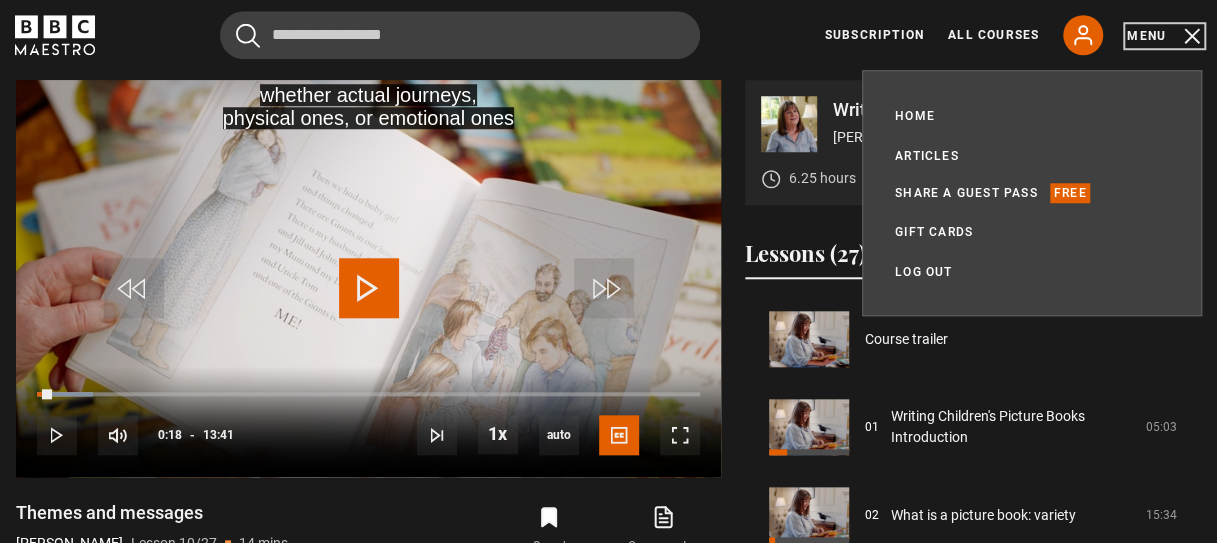 type 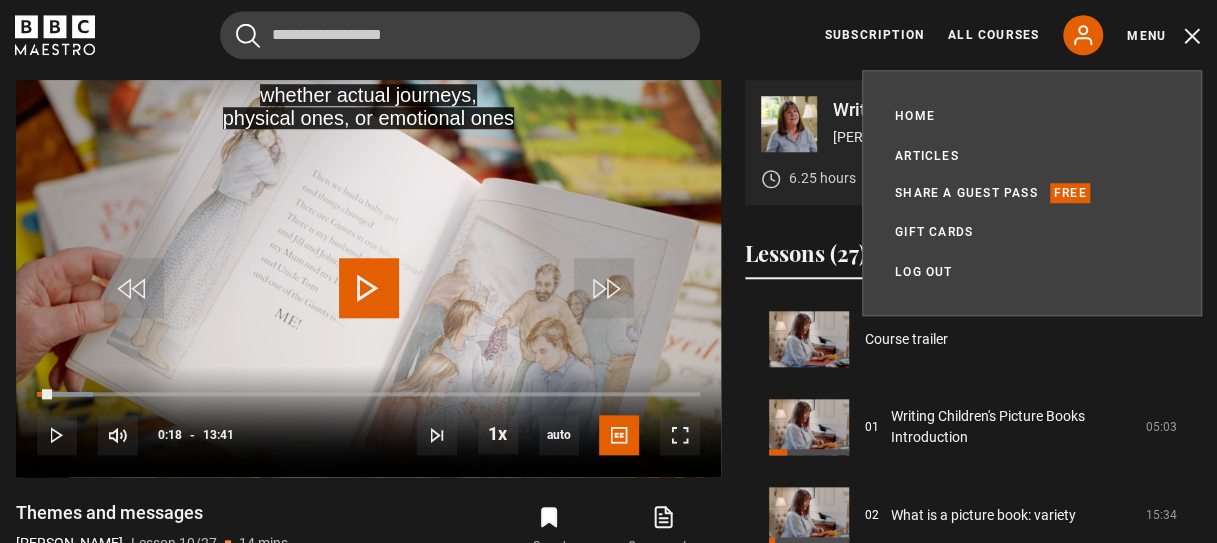 click on "Home
All Courses
Subscription
Articles
Share a guest pass
Free
Gift Cards
My Account
Log out
Logout" at bounding box center [1032, 193] 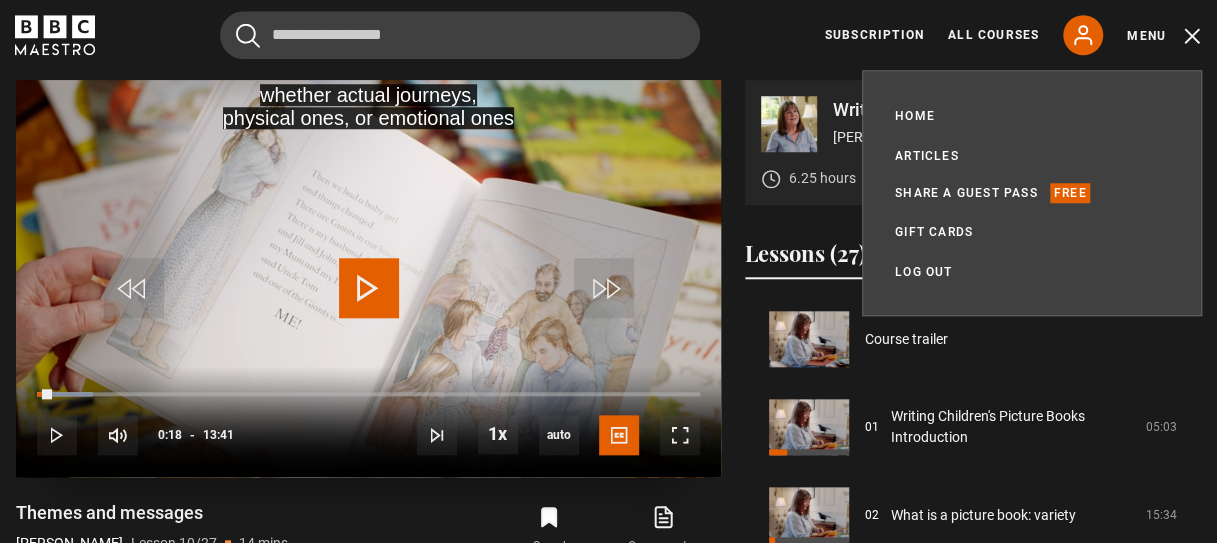 click at bounding box center (368, 278) 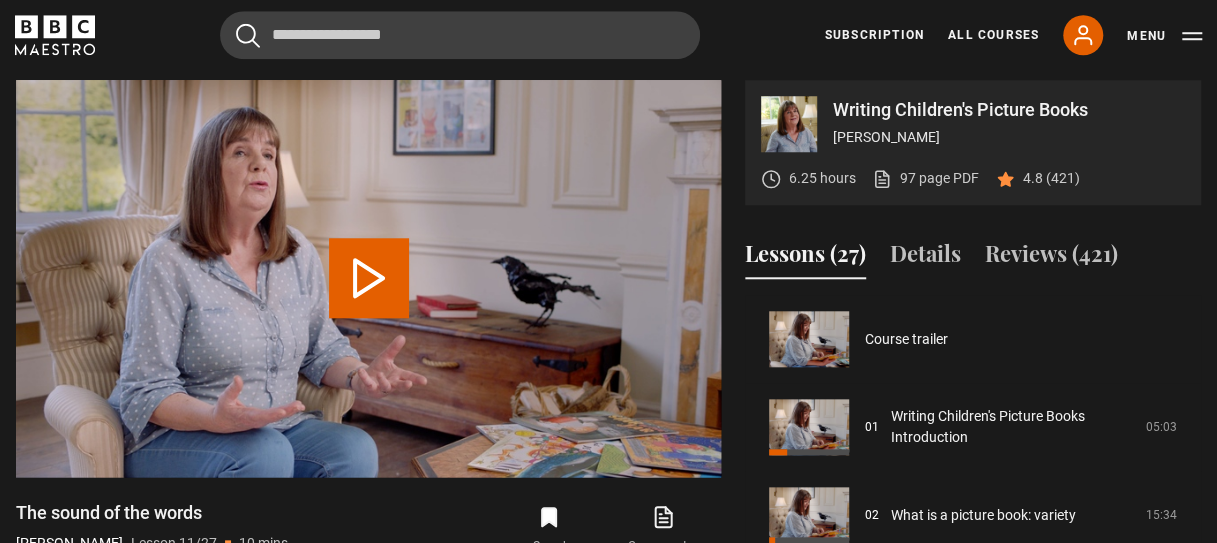 scroll, scrollTop: 803, scrollLeft: 0, axis: vertical 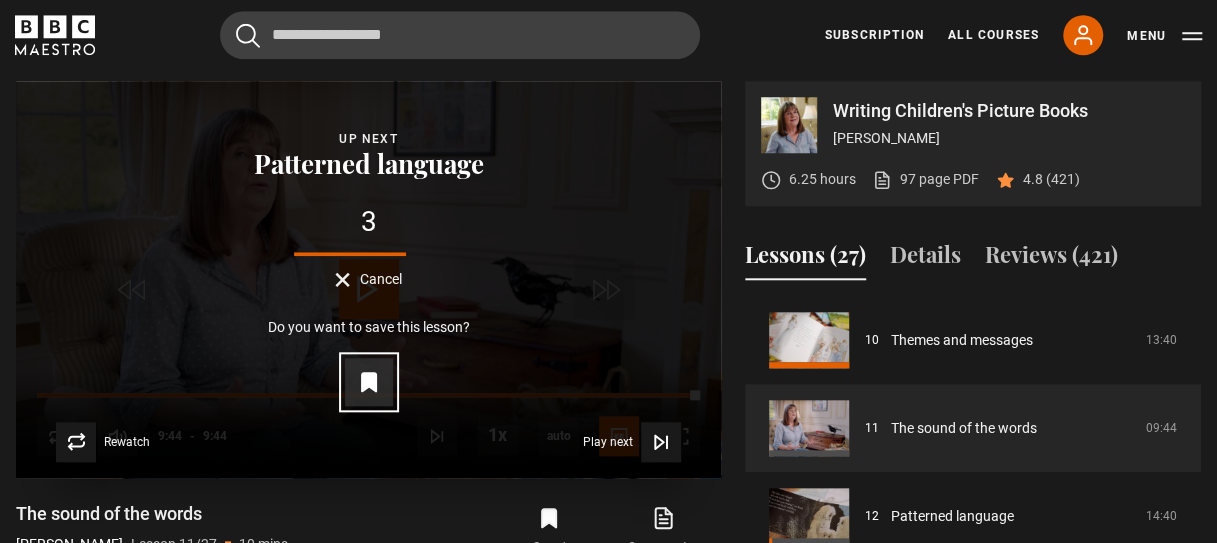 click 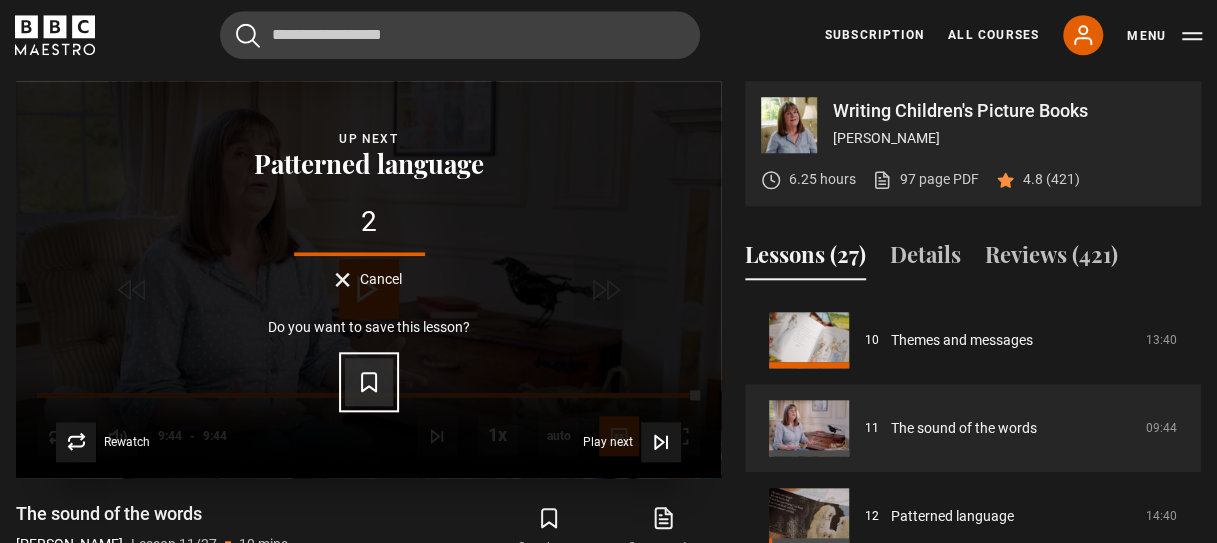 click 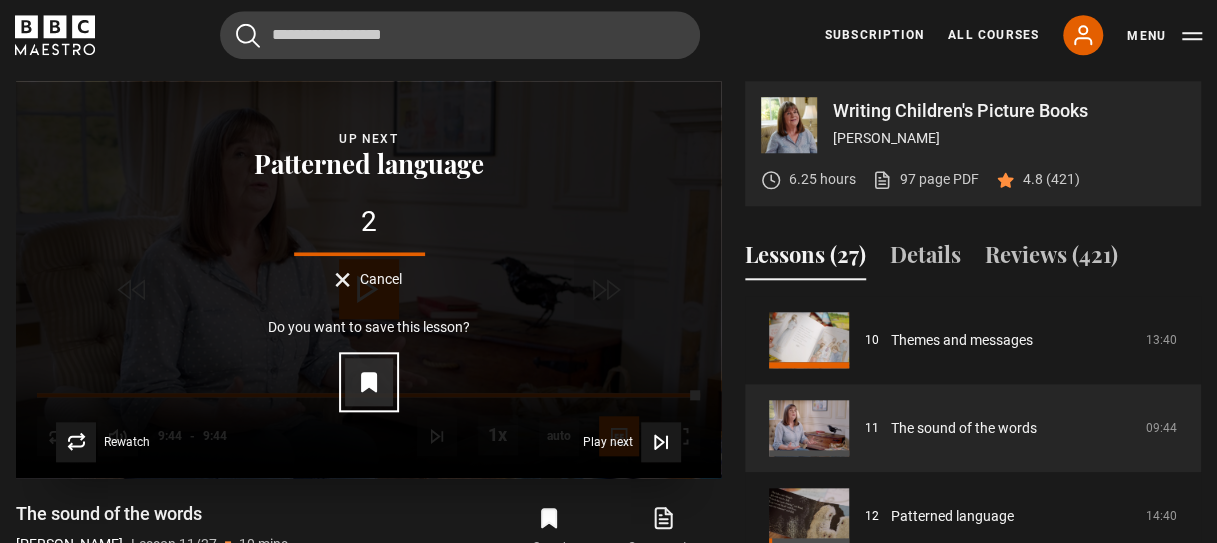 click 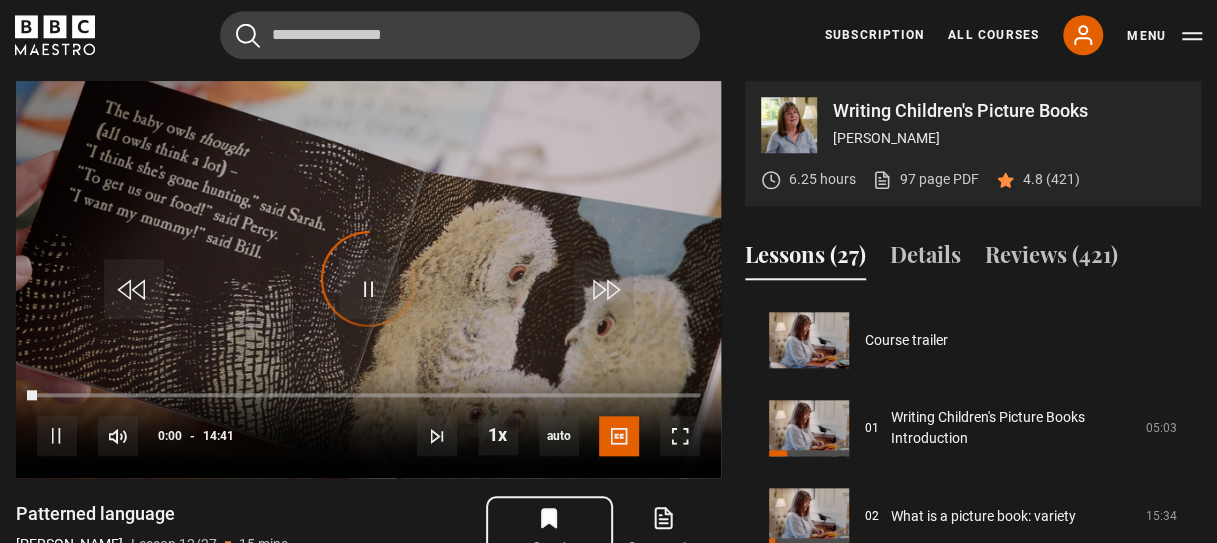 scroll, scrollTop: 968, scrollLeft: 0, axis: vertical 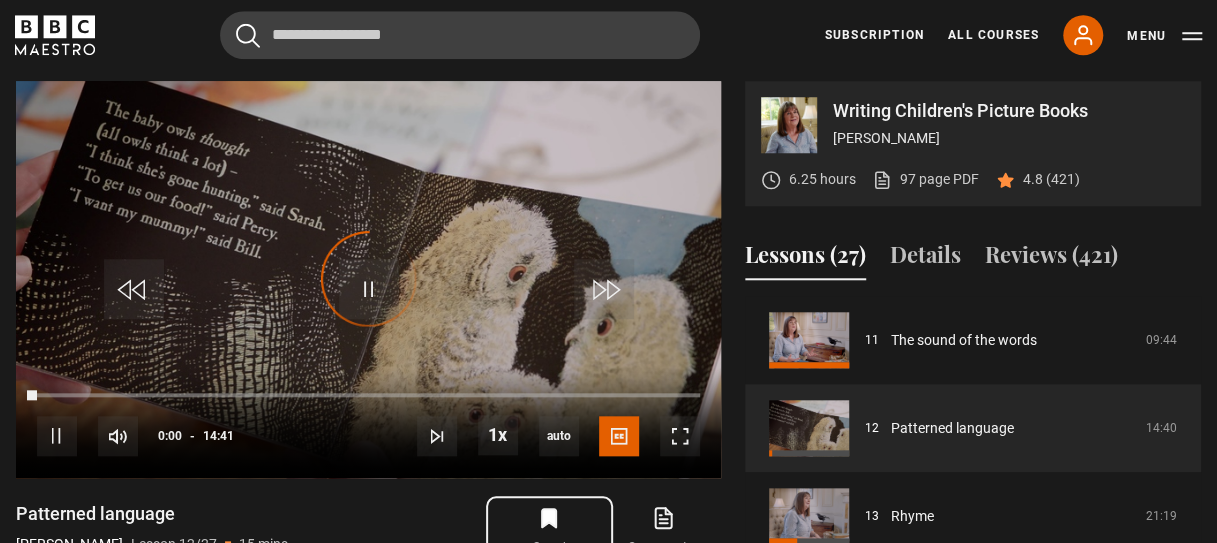 click 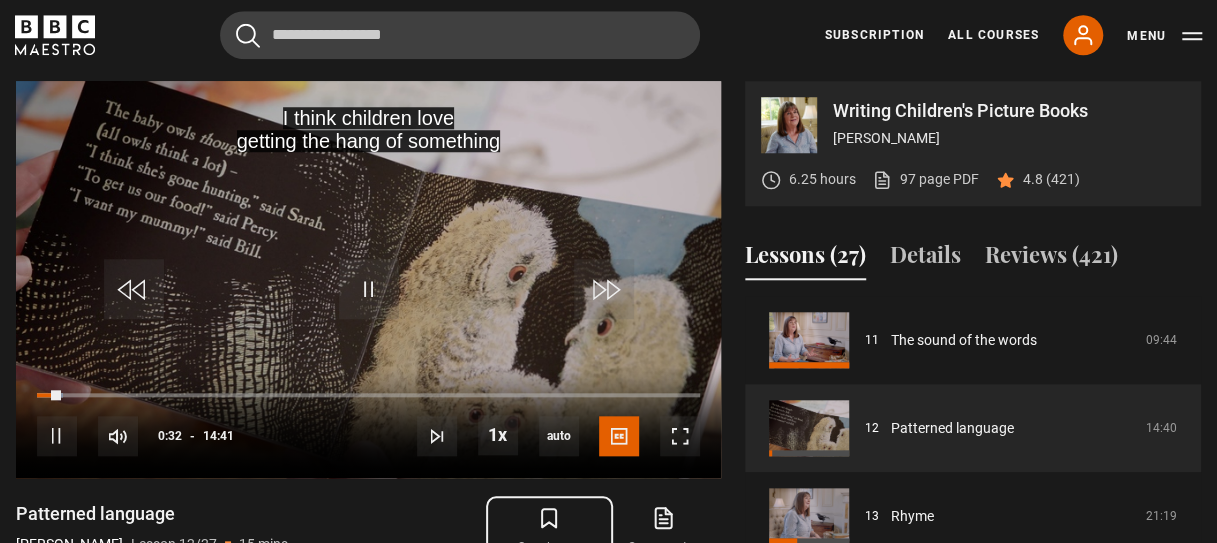 click 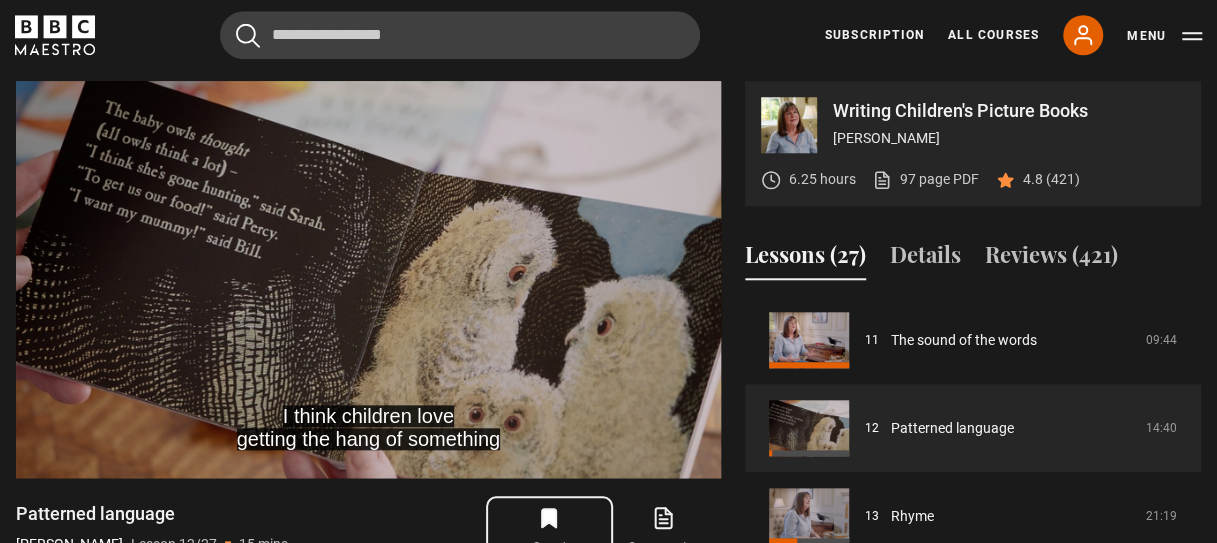 click 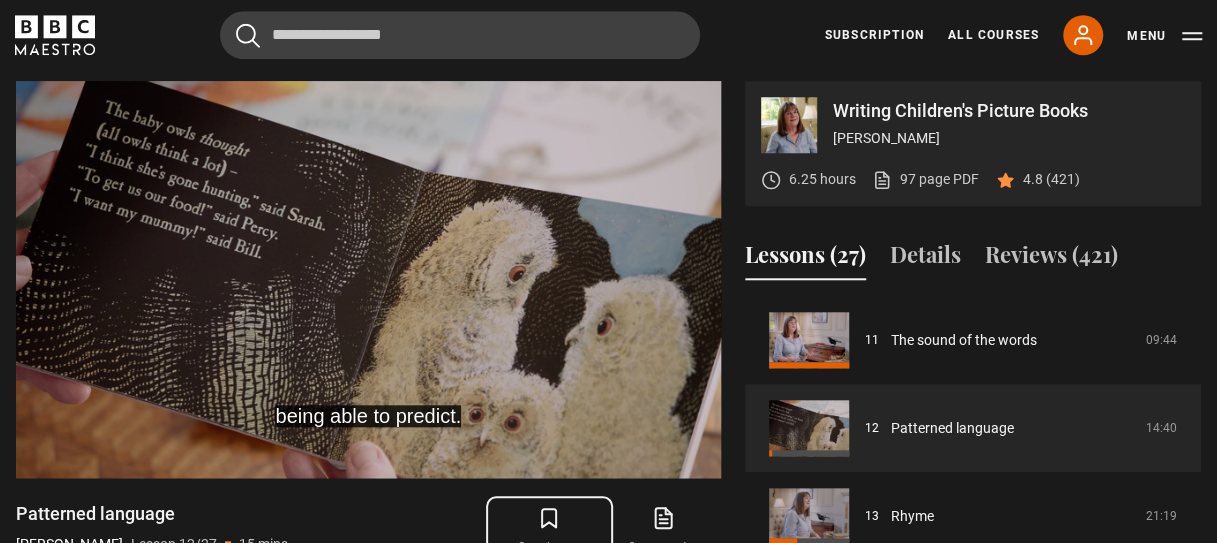 click 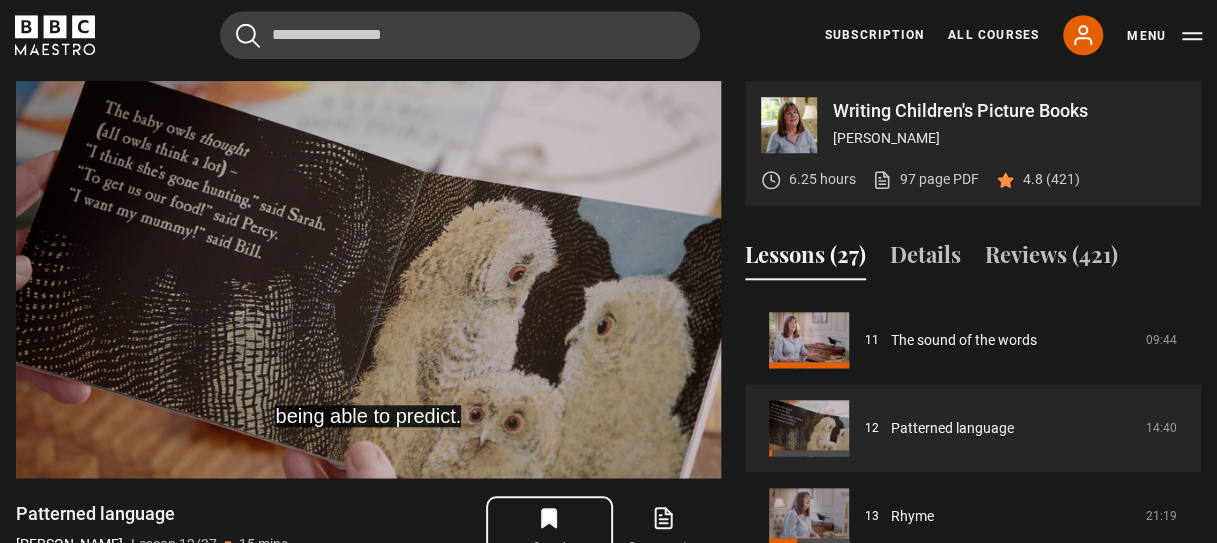 click 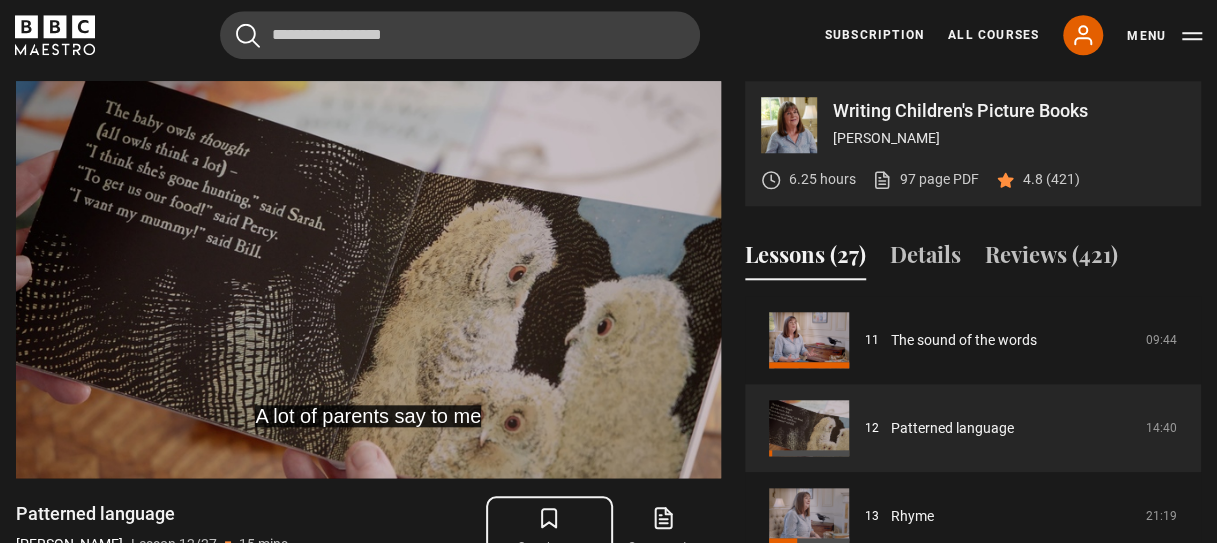 click 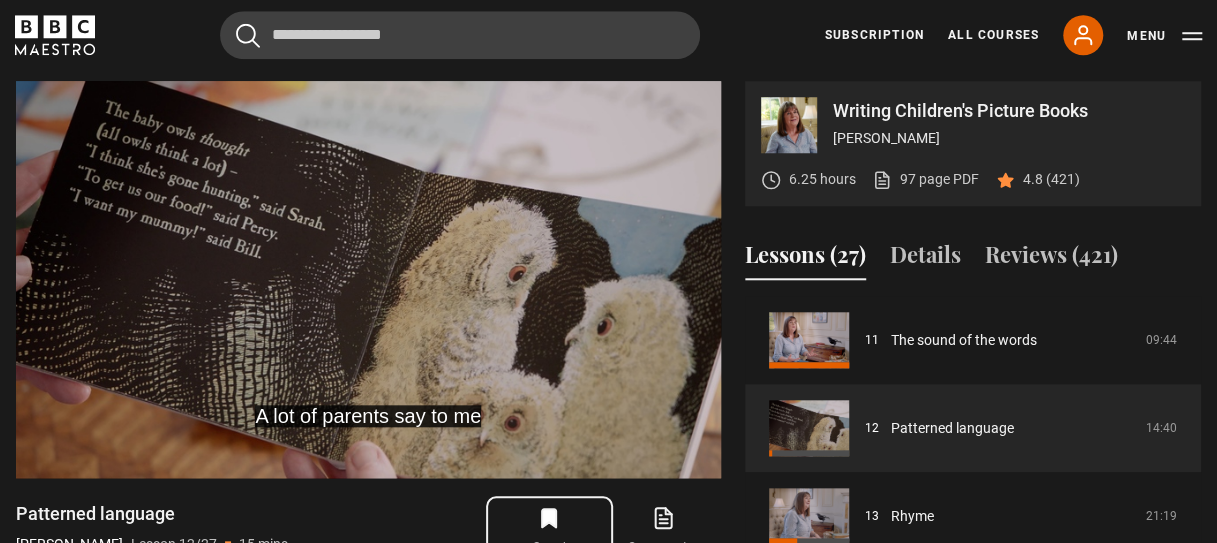 click 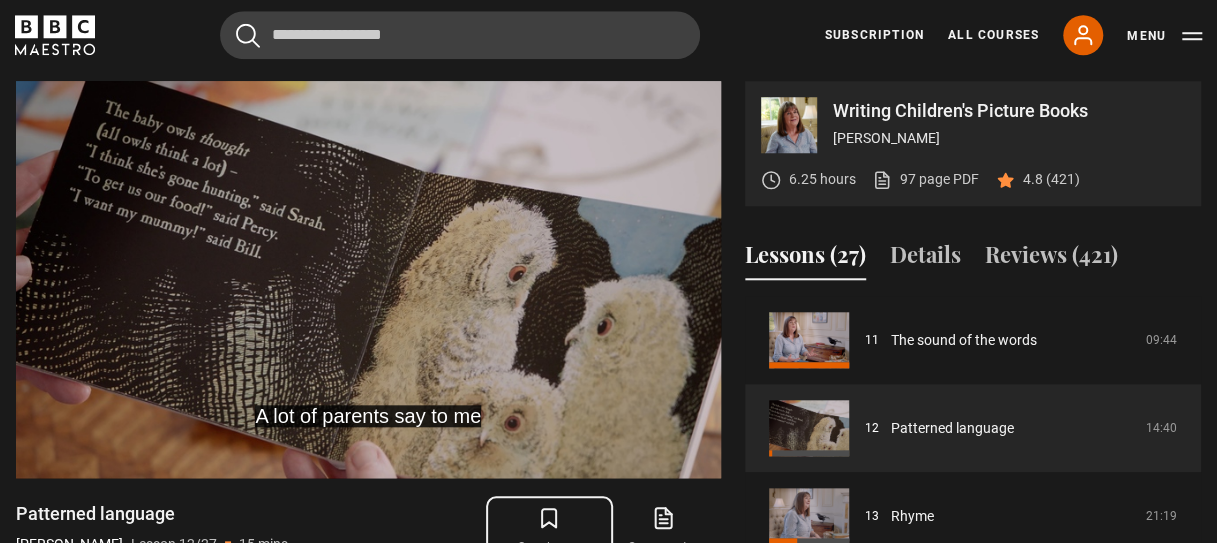 click 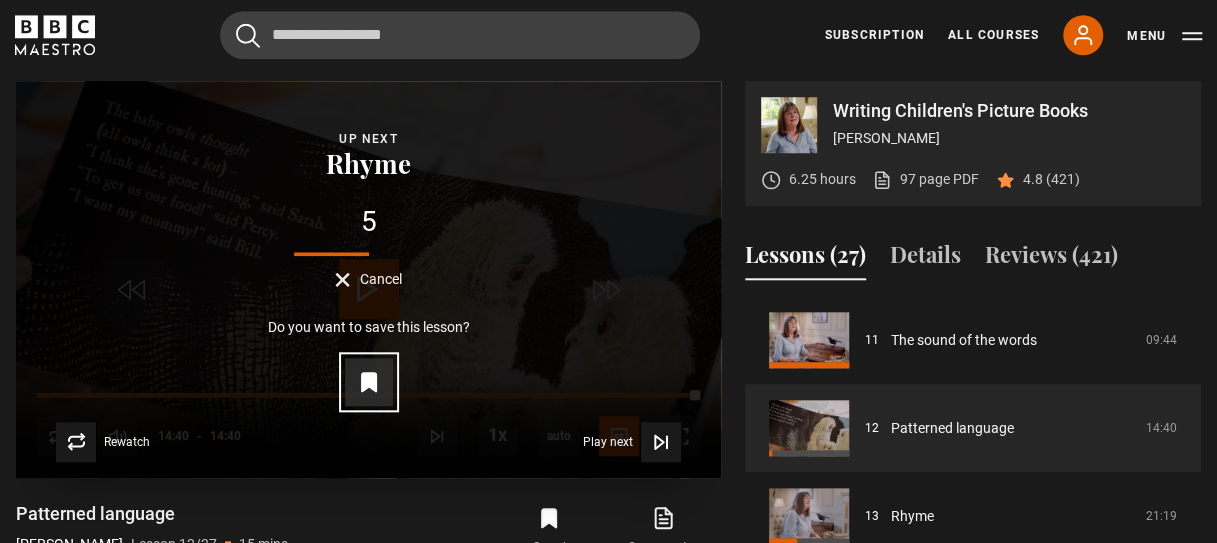 click 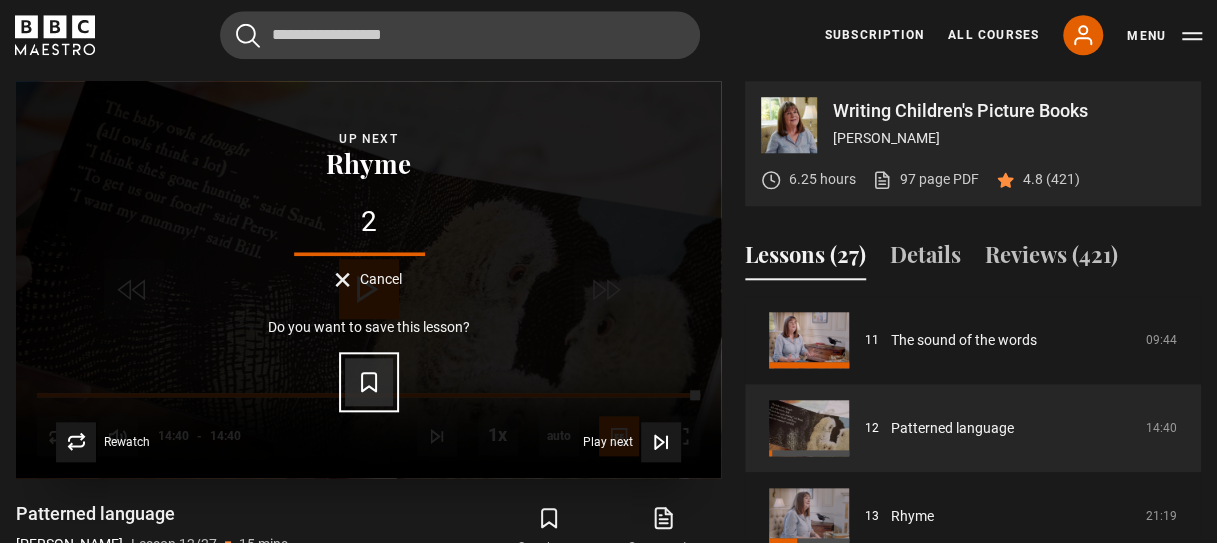 click 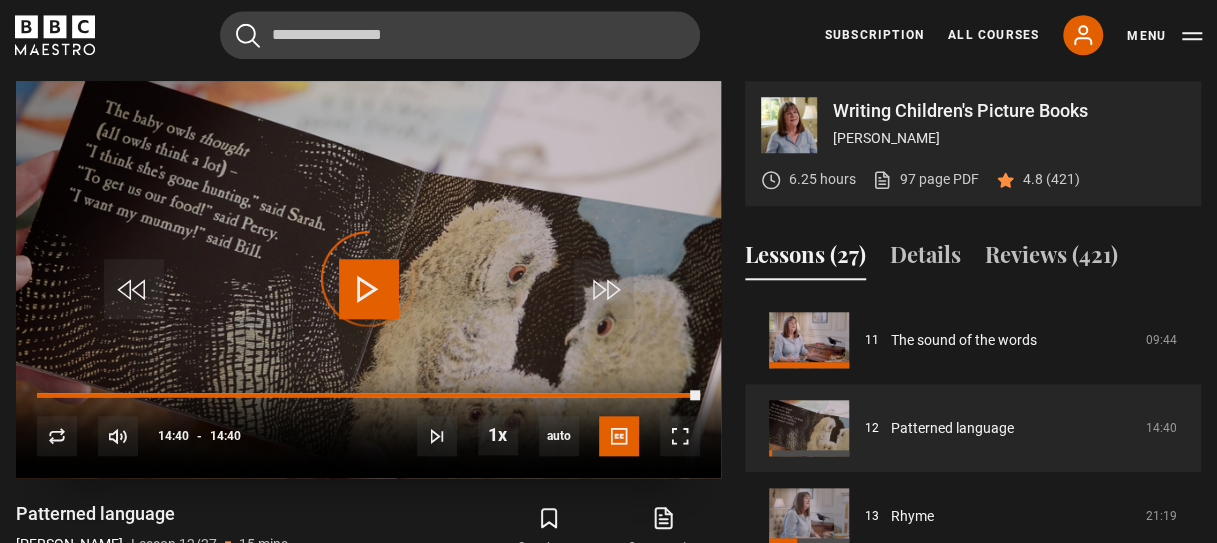 click on "10s Skip Back 10 seconds Play 10s Skip Forward 10 seconds Loaded :  100.00% 14:40 Replay Mute Current Time  14:40 - Duration  14:40
[PERSON_NAME]
Lesson 12
Patterned language
1x Playback Rate 2x 1.5x 1x , selected 0.5x auto Quality 360p 720p 1080p 2160p Auto , selected Captions captions off English  Captions , selected" at bounding box center (368, 422) 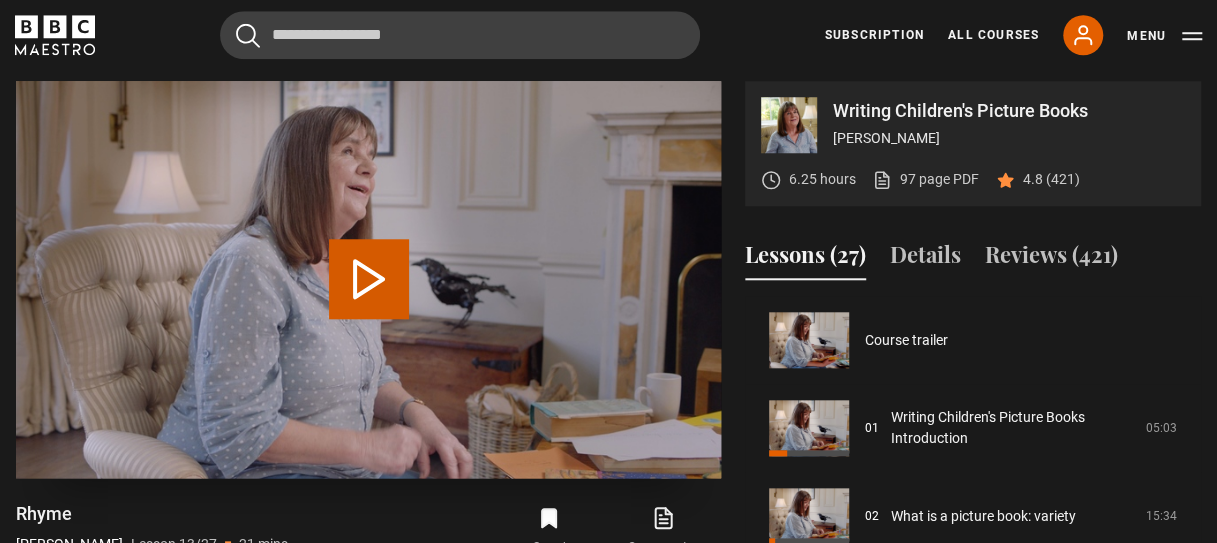 scroll, scrollTop: 1056, scrollLeft: 0, axis: vertical 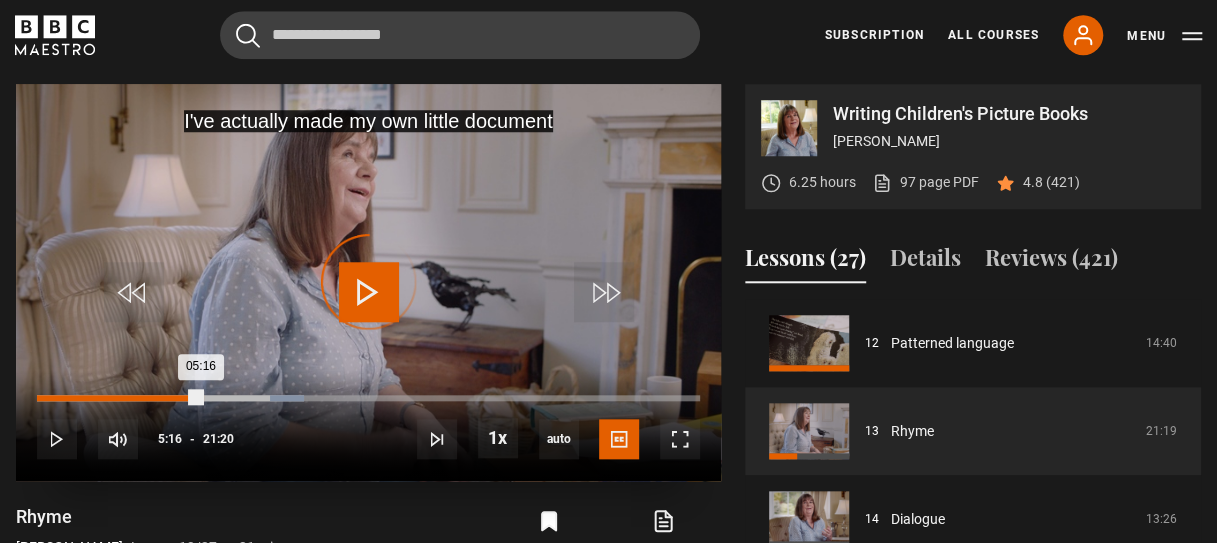 click on "Loaded :  40.23% 05:16 05:16" at bounding box center [368, 398] 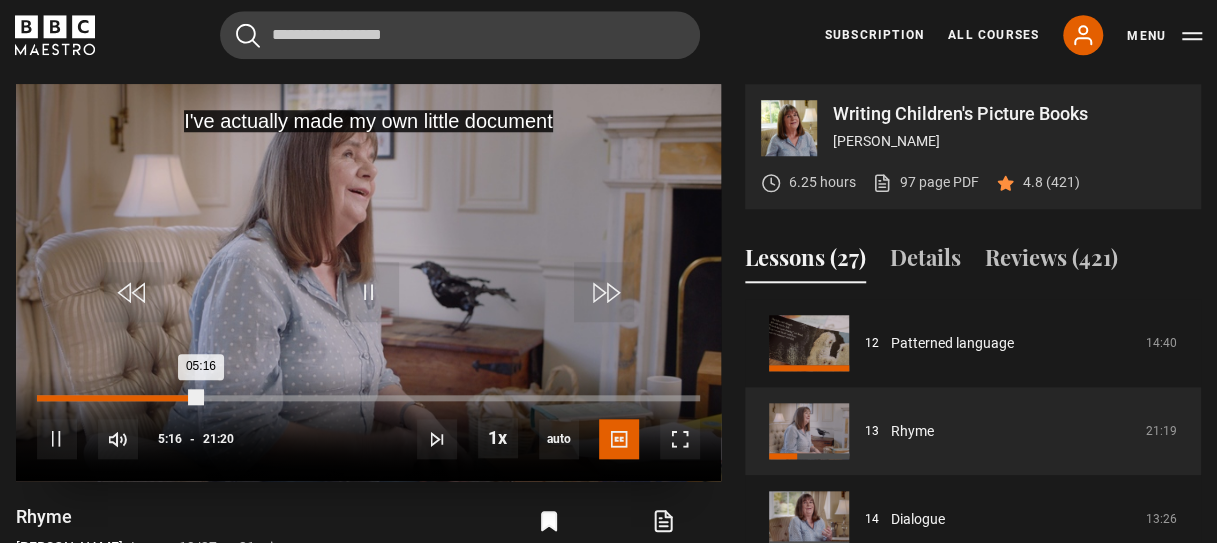 click on "05:16" at bounding box center [119, 398] 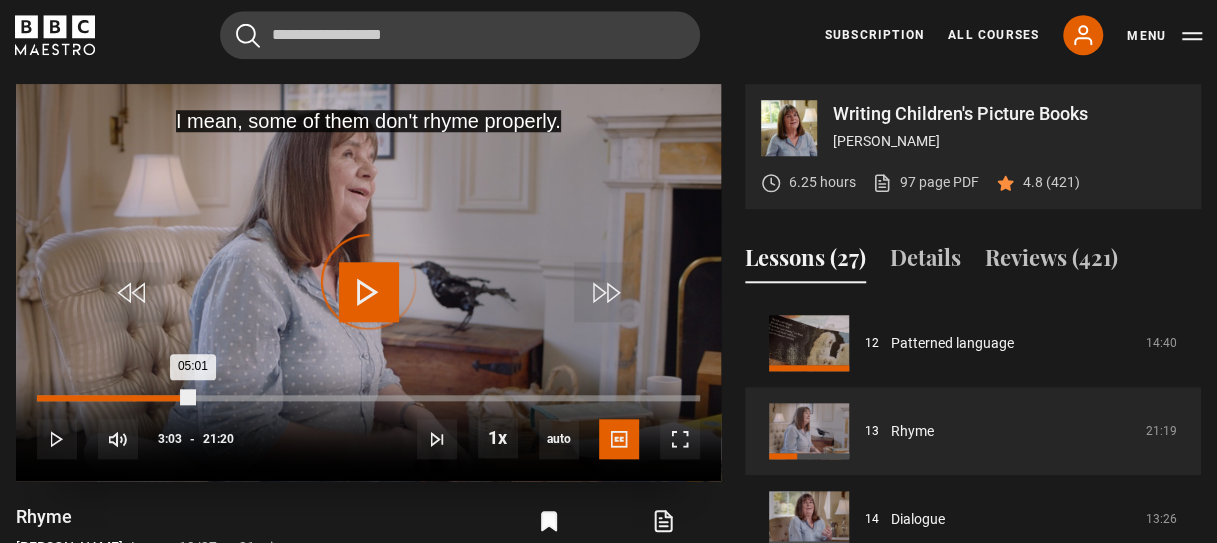 click on "05:01" at bounding box center [115, 398] 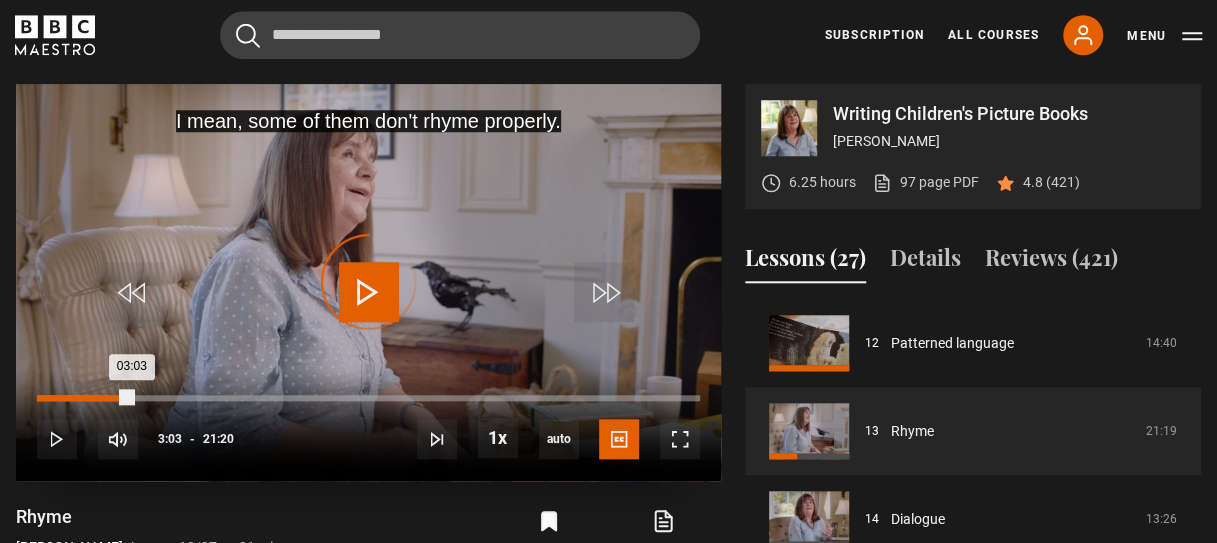 click on "03:03" at bounding box center (84, 398) 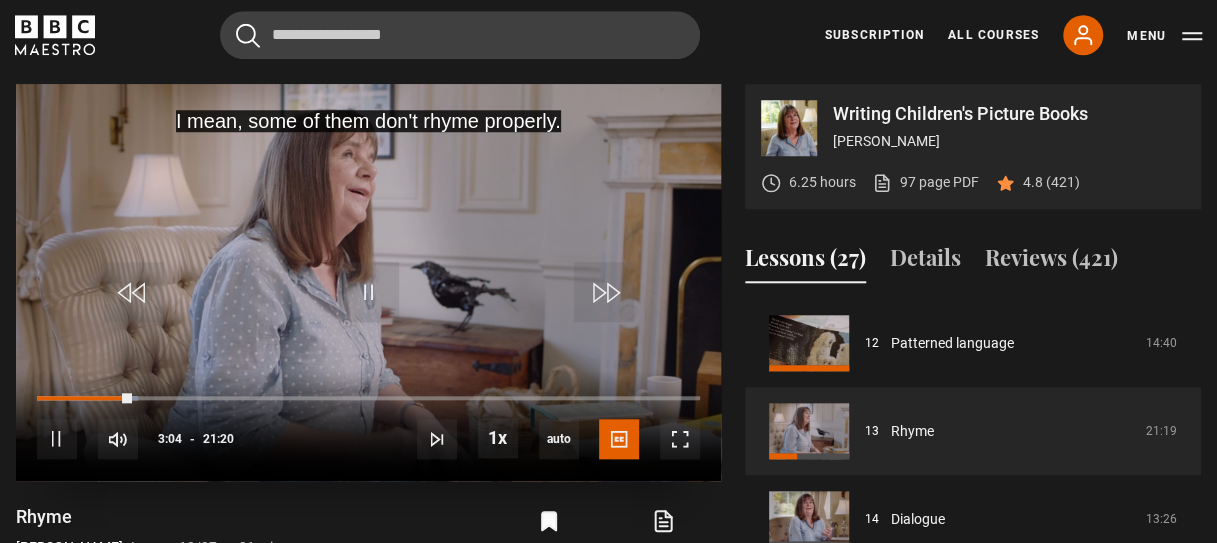 click on "10s Skip Back 10 seconds Pause 10s Skip Forward 10 seconds Loaded :  15.23% 01:32 03:04 Pause Mute Current Time  3:04 - Duration  21:20
[PERSON_NAME]
Lesson 13
Rhyme
1x Playback Rate 2x 1.5x 1x , selected 0.5x auto Quality 360p 720p 1080p 2160p Auto , selected Captions captions off English  Captions , selected" at bounding box center [368, 425] 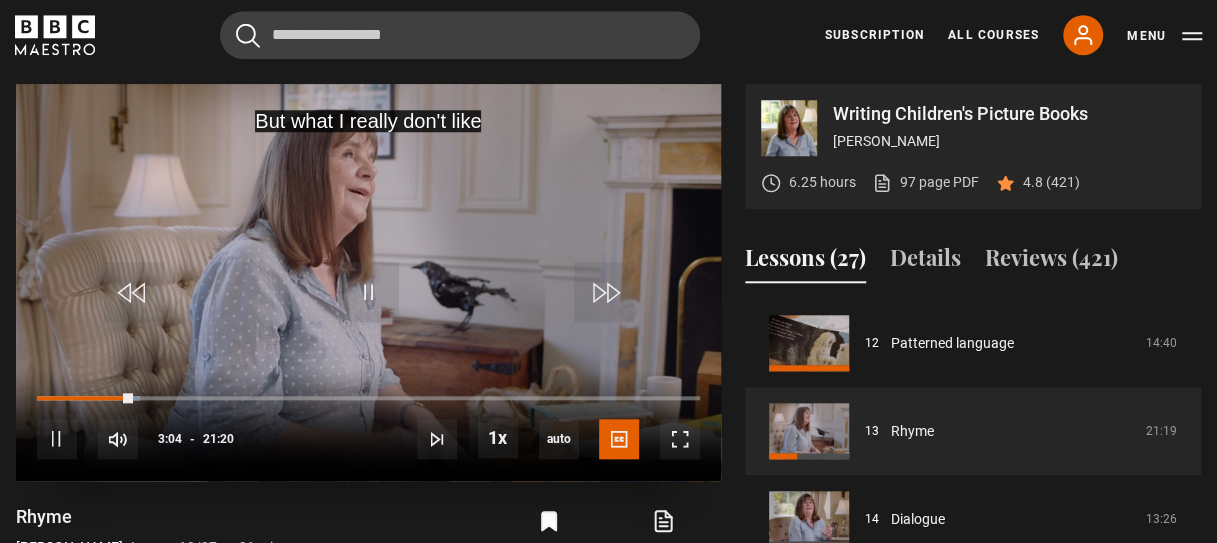 click on "10s Skip Back 10 seconds Pause 10s Skip Forward 10 seconds Loaded :  15.63% 01:32 03:04 Pause Mute Current Time  3:04 - Duration  21:20
[PERSON_NAME]
Lesson 13
Rhyme
1x Playback Rate 2x 1.5x 1x , selected 0.5x auto Quality 360p 720p 1080p 2160p Auto , selected Captions captions off English  Captions , selected" at bounding box center [368, 425] 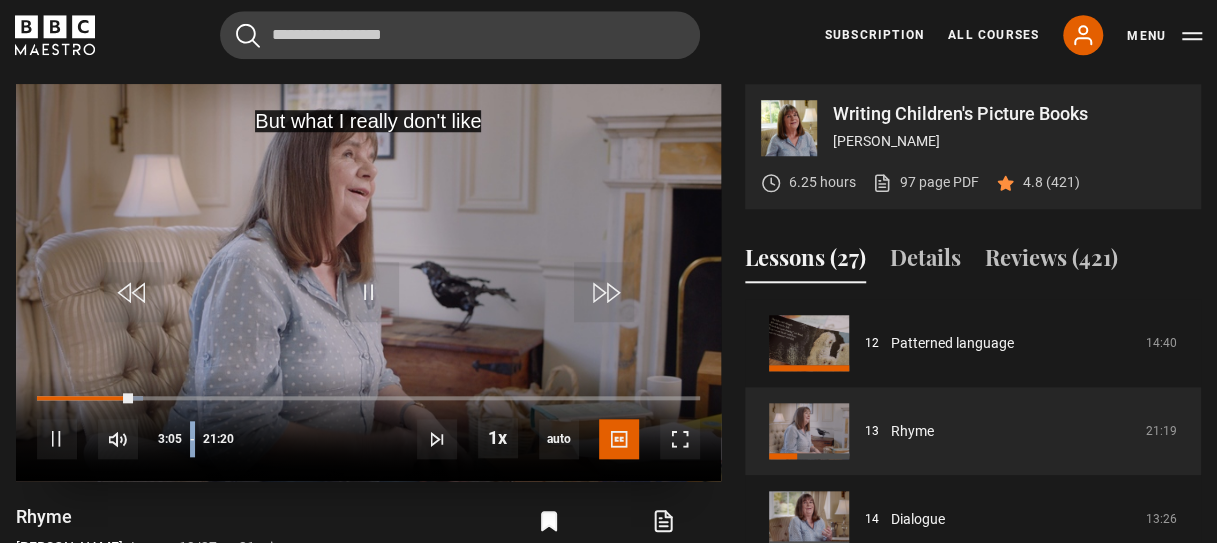 click on "10s Skip Back 10 seconds Pause 10s Skip Forward 10 seconds Loaded :  16.02% 01:32 03:05 Pause Mute Current Time  3:05 - Duration  21:20
[PERSON_NAME]
Lesson 13
Rhyme
1x Playback Rate 2x 1.5x 1x , selected 0.5x auto Quality 360p 720p 1080p 2160p Auto , selected Captions captions off English  Captions , selected" at bounding box center [368, 425] 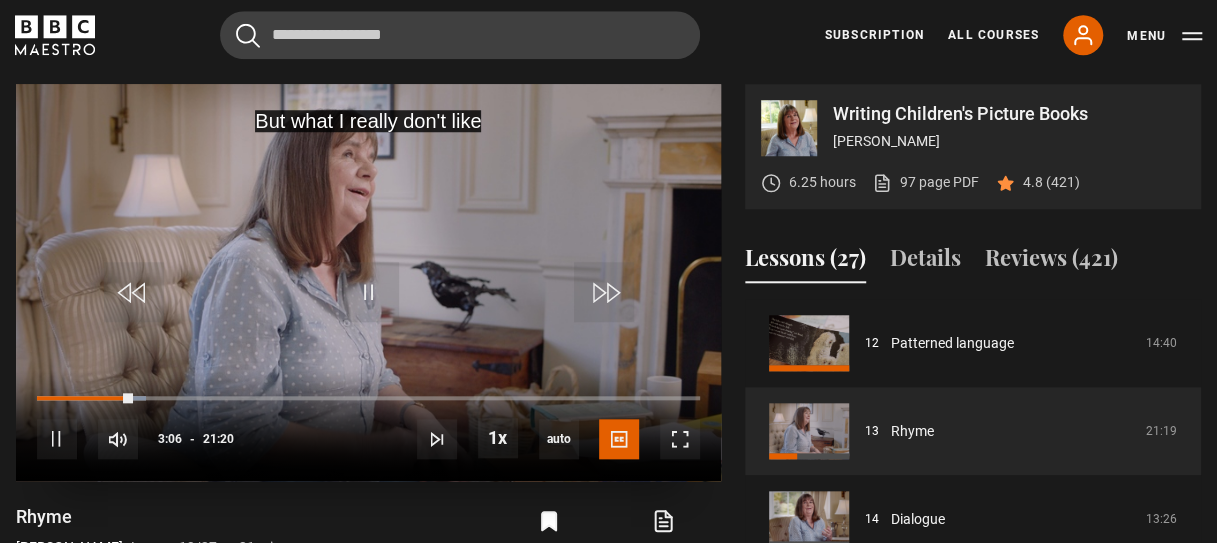 click on "10s Skip Back 10 seconds Pause 10s Skip Forward 10 seconds Loaded :  16.41% 01:32 03:06 Pause Mute Current Time  3:06 - Duration  21:20
[PERSON_NAME]
Lesson 13
Rhyme
1x Playback Rate 2x 1.5x 1x , selected 0.5x auto Quality 360p 720p 1080p 2160p Auto , selected Captions captions off English  Captions , selected" at bounding box center [368, 425] 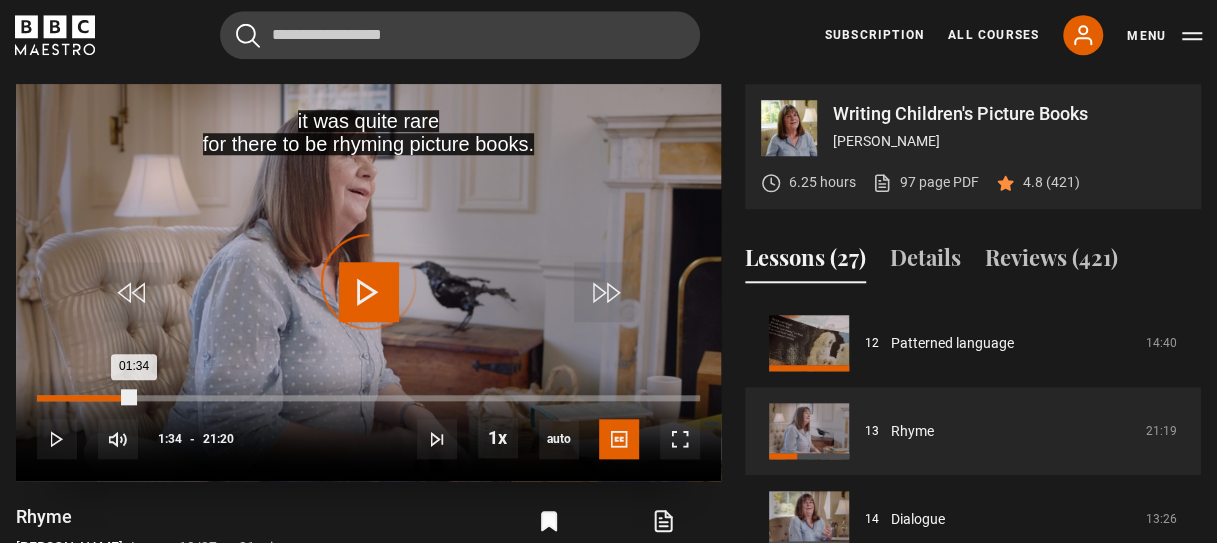 click on "01:34" at bounding box center (87, 398) 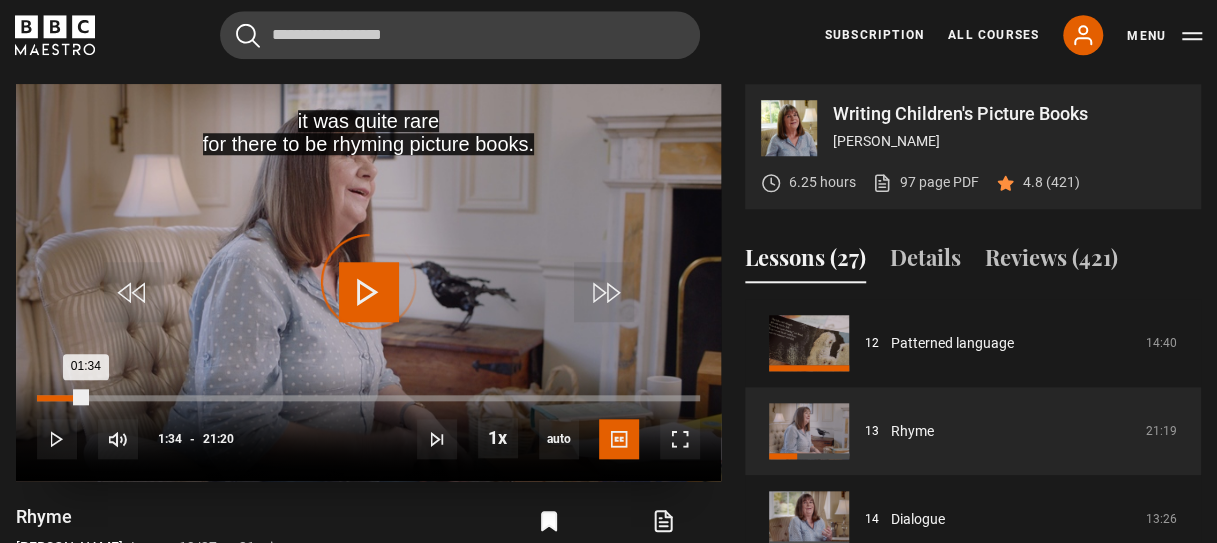 click on "01:34" at bounding box center [61, 398] 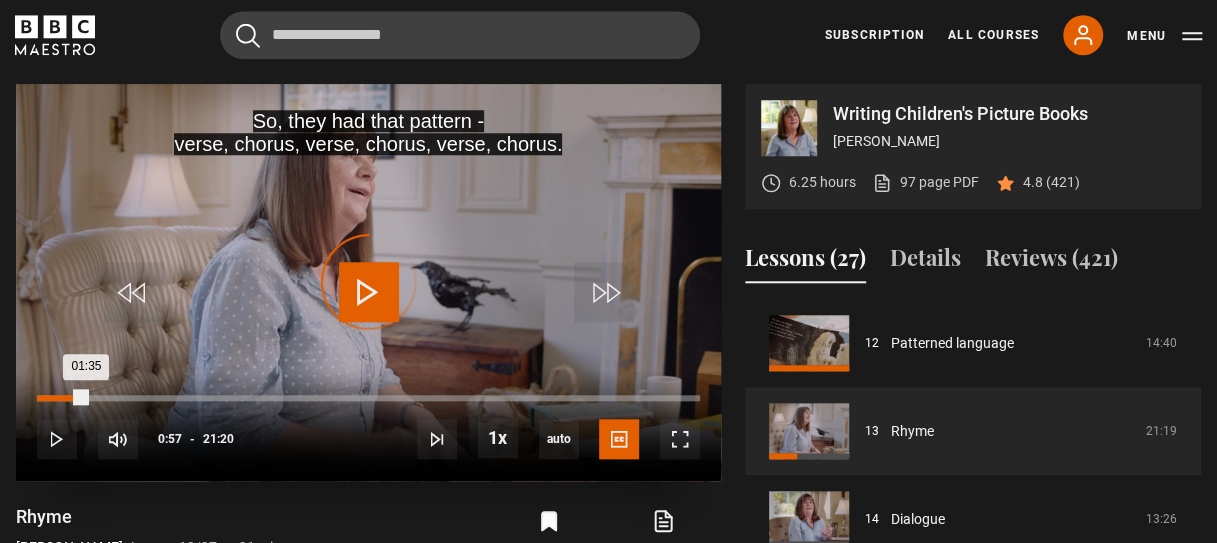 click on "00:57" at bounding box center [68, 398] 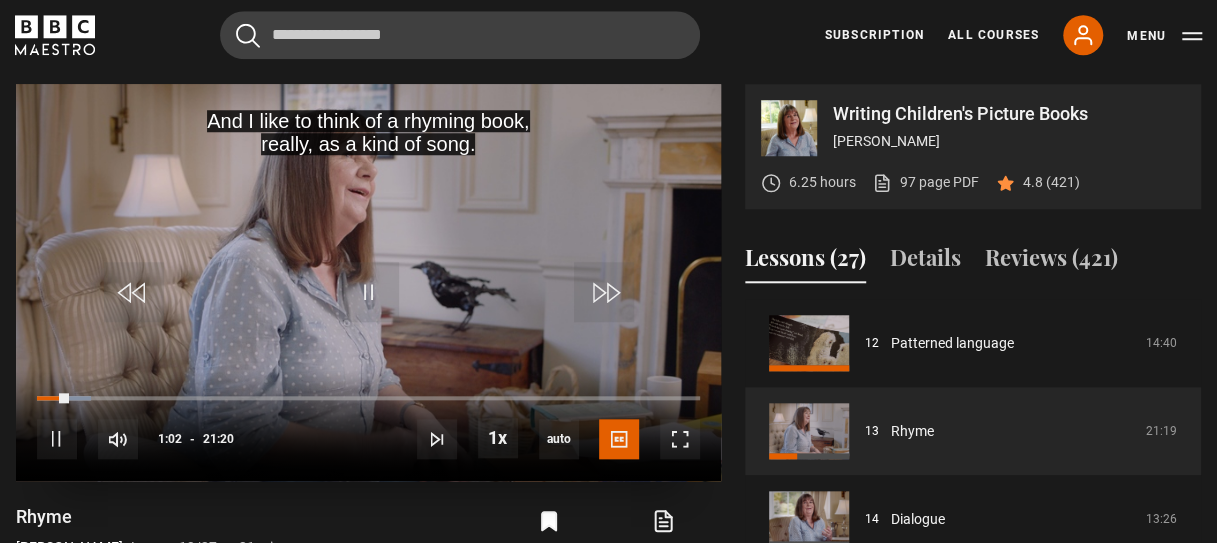 scroll, scrollTop: 798, scrollLeft: 0, axis: vertical 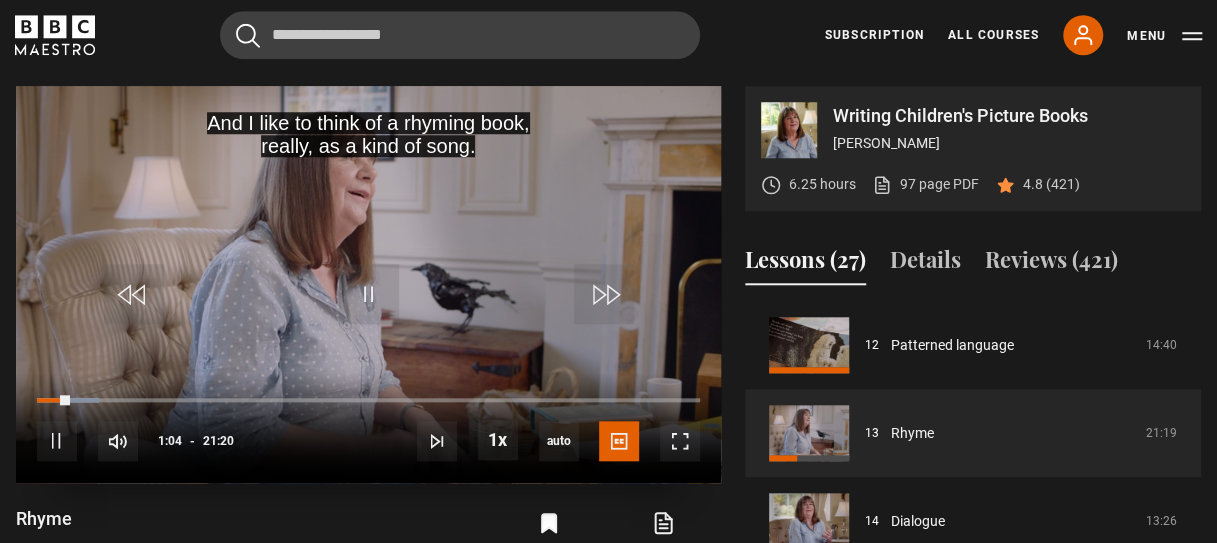 click on "10s Skip Back 10 seconds Pause 10s Skip Forward 10 seconds Loaded :  9.38% 00:40 01:04 Pause Mute Current Time  1:04 - Duration  21:20
[PERSON_NAME]
Lesson 13
Rhyme
1x Playback Rate 2x 1.5x 1x , selected 0.5x auto Quality 360p 720p 1080p 2160p Auto , selected Captions captions off English  Captions , selected" at bounding box center [368, 427] 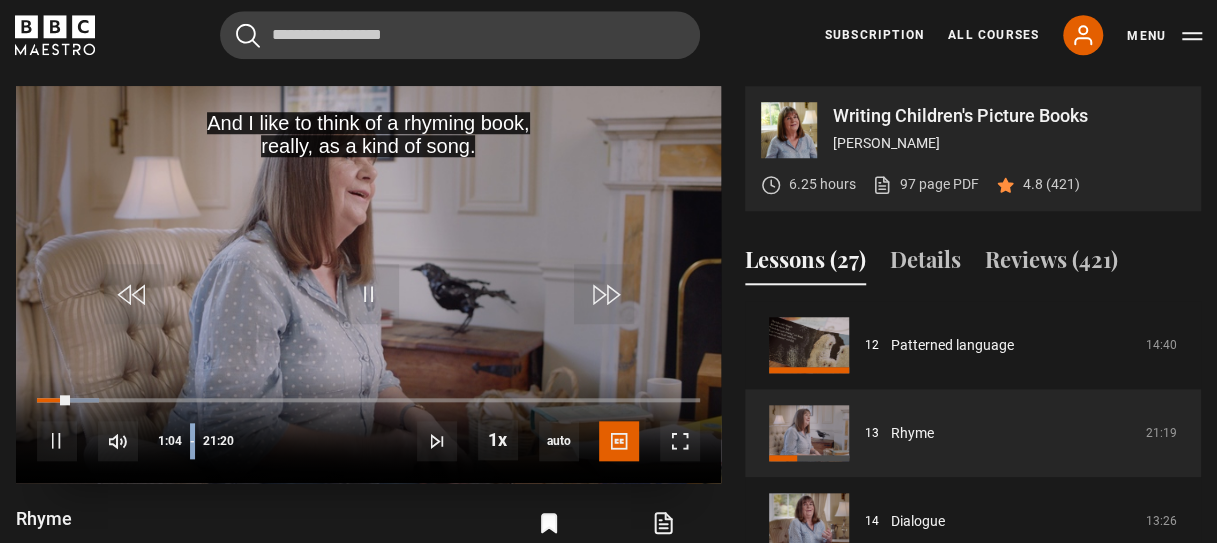click on "10s Skip Back 10 seconds Pause 10s Skip Forward 10 seconds Loaded :  9.38% 00:40 01:04 Pause Mute Current Time  1:04 - Duration  21:20
[PERSON_NAME]
Lesson 13
Rhyme
1x Playback Rate 2x 1.5x 1x , selected 0.5x auto Quality 360p 720p 1080p 2160p Auto , selected Captions captions off English  Captions , selected" at bounding box center (368, 427) 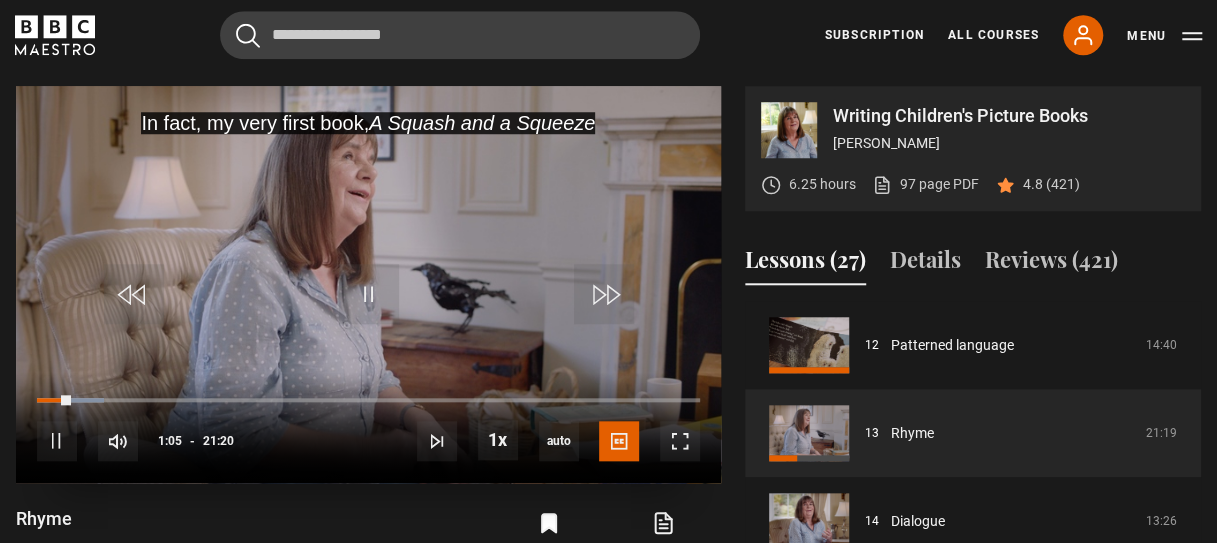 click on "10s Skip Back 10 seconds Pause 10s Skip Forward 10 seconds Loaded :  10.16% 00:40 01:06 Pause Mute Current Time  1:05 - Duration  21:20
[PERSON_NAME]
Lesson 13
Rhyme
1x Playback Rate 2x 1.5x 1x , selected 0.5x auto Quality 360p 720p 1080p 2160p Auto , selected Captions captions off English  Captions , selected" at bounding box center (368, 427) 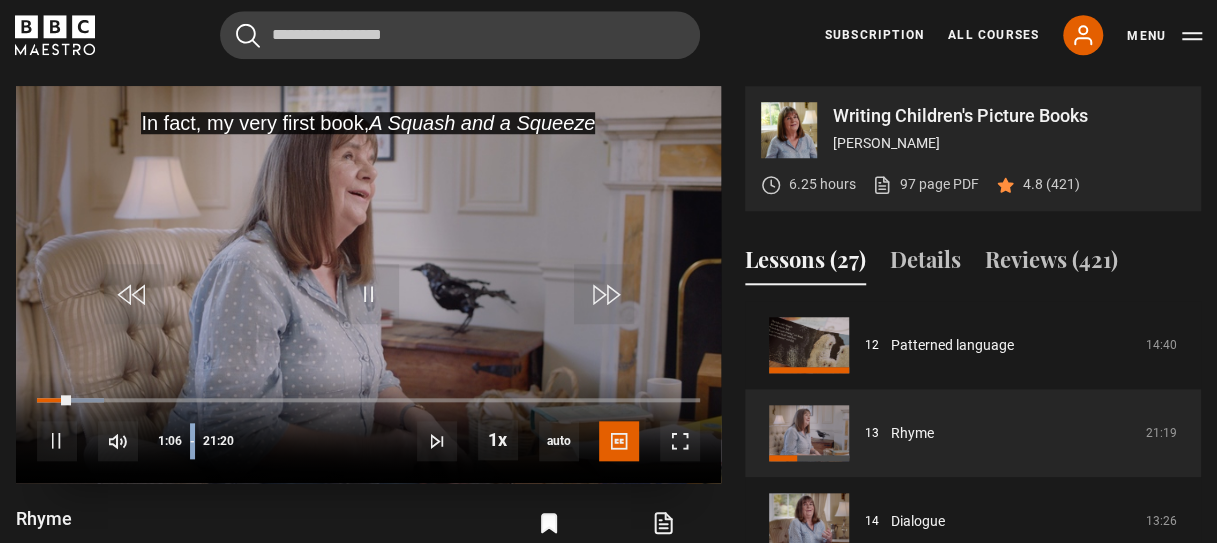 click on "10s Skip Back 10 seconds Pause 10s Skip Forward 10 seconds Loaded :  10.16% 00:40 01:06 Pause Mute Current Time  1:06 - Duration  21:20
[PERSON_NAME]
Lesson 13
Rhyme
1x Playback Rate 2x 1.5x 1x , selected 0.5x auto Quality 360p 720p 1080p 2160p Auto , selected Captions captions off English  Captions , selected" at bounding box center (368, 427) 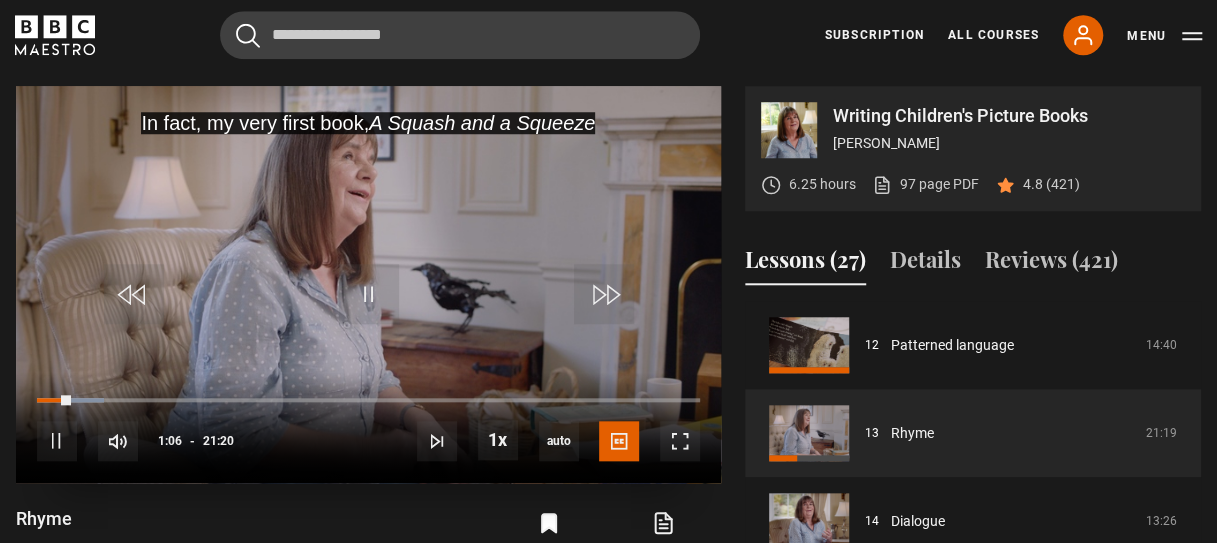 click on "10s Skip Back 10 seconds Pause 10s Skip Forward 10 seconds Loaded :  10.16% 00:40 01:06 Pause Mute Current Time  1:06 - Duration  21:20
[PERSON_NAME]
Lesson 13
Rhyme
1x Playback Rate 2x 1.5x 1x , selected 0.5x auto Quality 360p 720p 1080p 2160p Auto , selected Captions captions off English  Captions , selected" at bounding box center [368, 427] 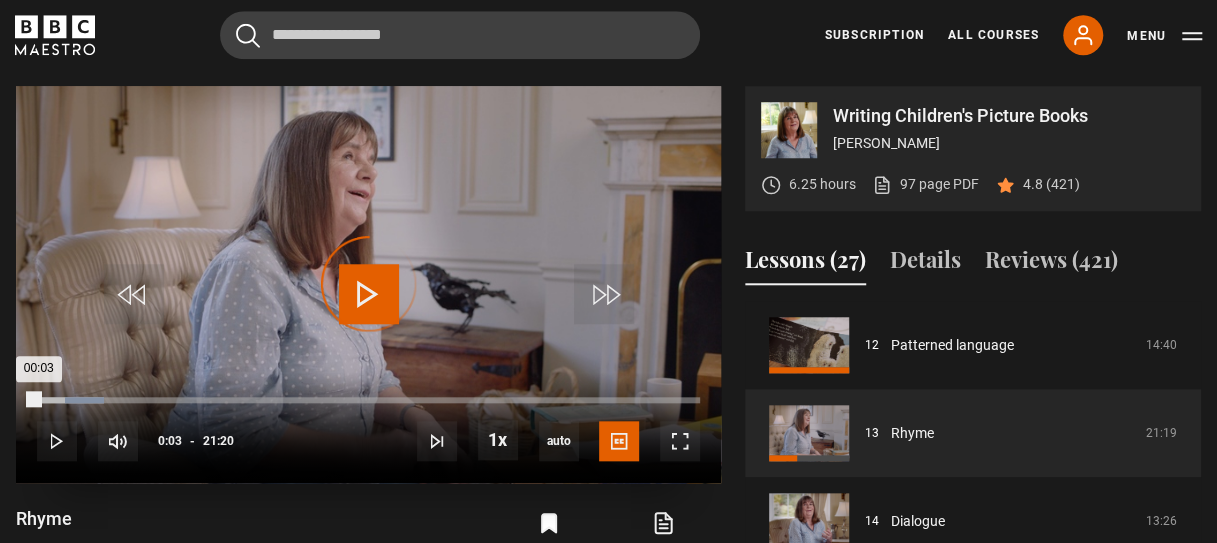 click on "Loaded :  10.16% 00:01 00:03" at bounding box center (368, 400) 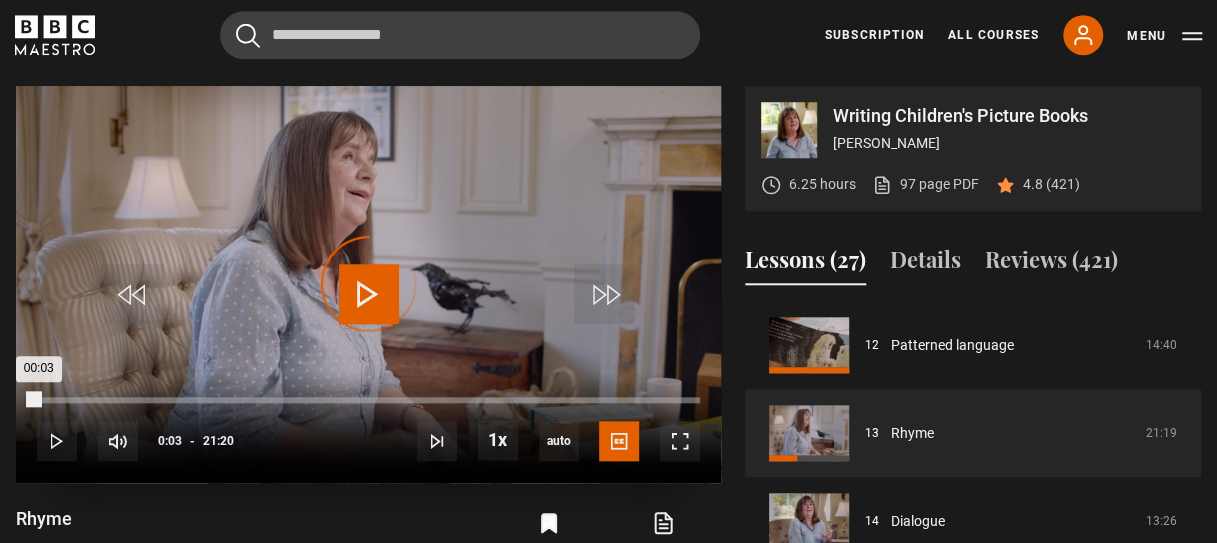 click on "00:03" at bounding box center (38, 400) 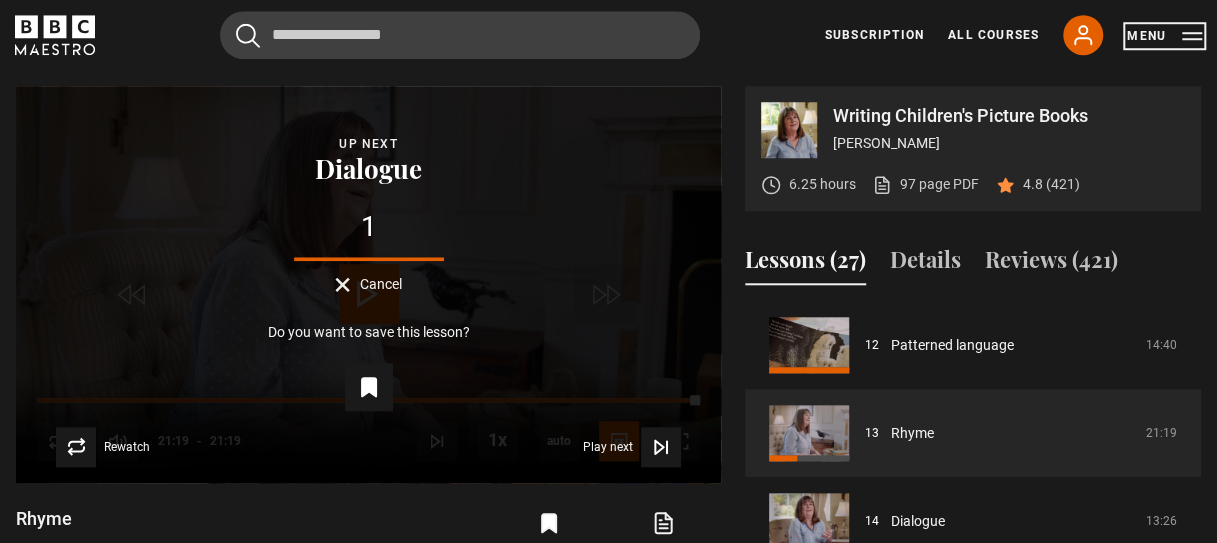 drag, startPoint x: 1160, startPoint y: 40, endPoint x: 1156, endPoint y: 53, distance: 13.601471 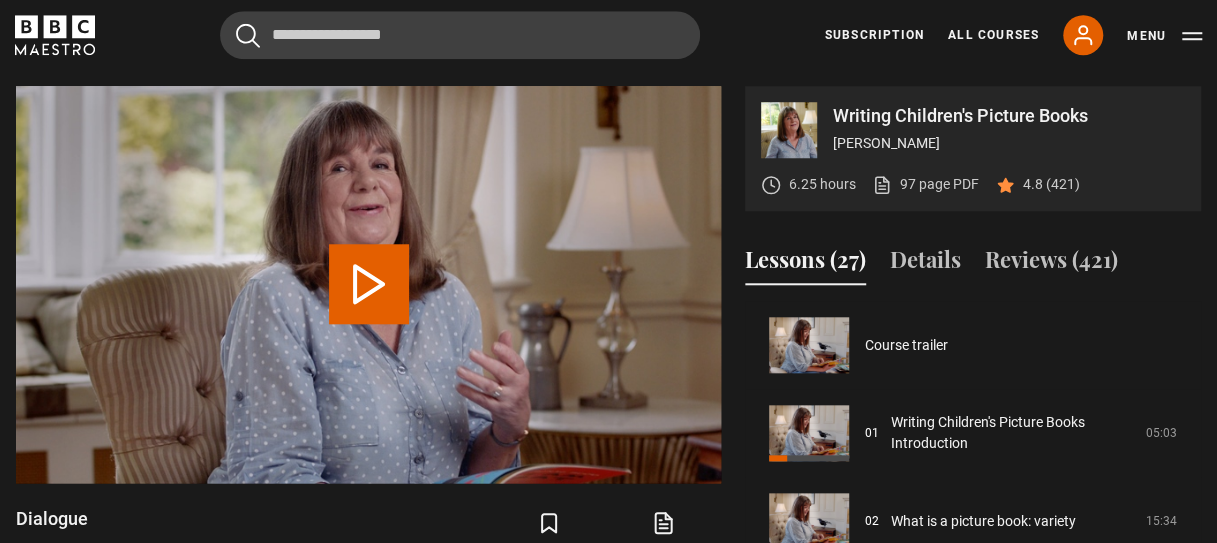 scroll, scrollTop: 803, scrollLeft: 0, axis: vertical 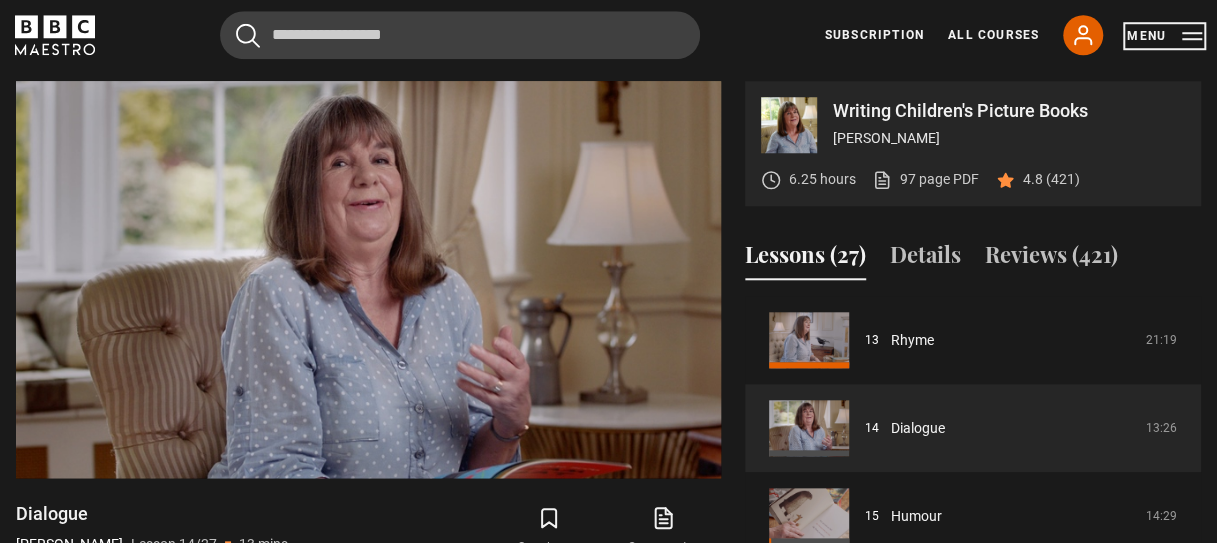 click on "Menu" at bounding box center [1164, 36] 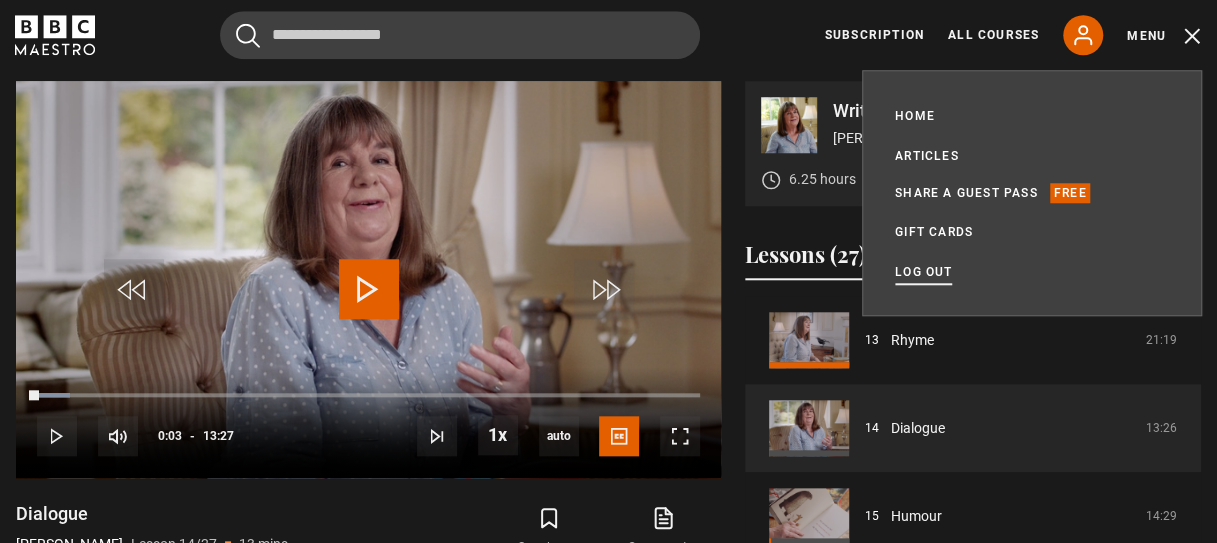 click on "Log out" at bounding box center (923, 272) 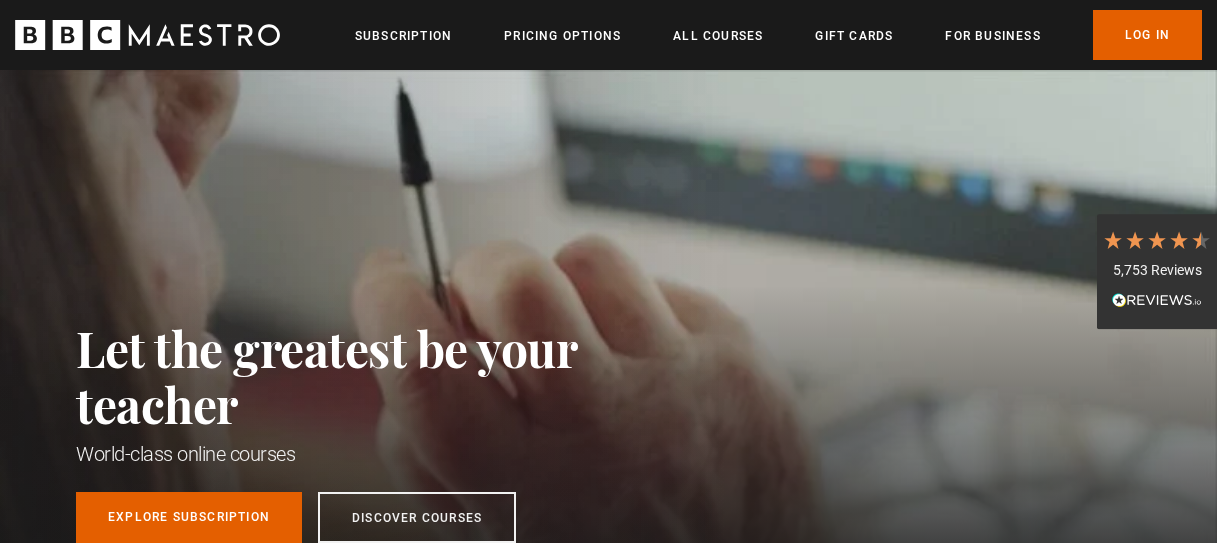 scroll, scrollTop: 0, scrollLeft: 0, axis: both 